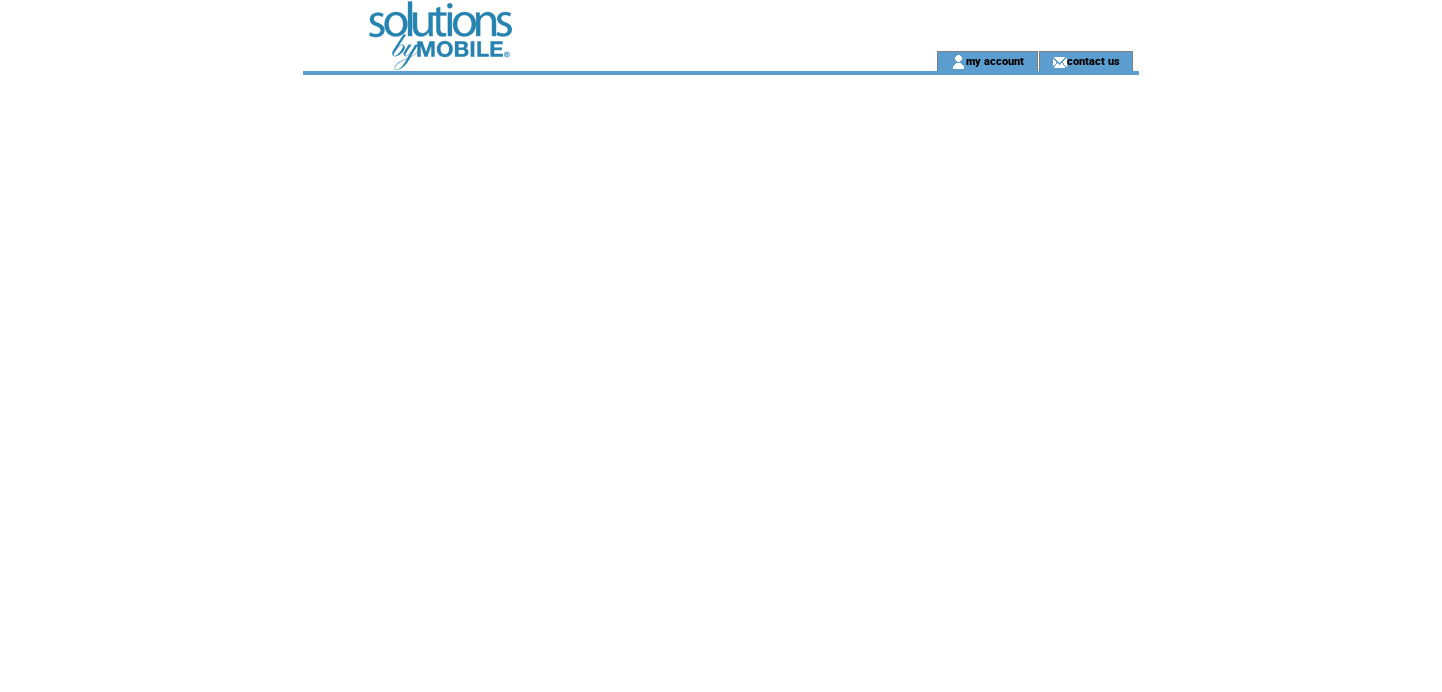 scroll, scrollTop: 0, scrollLeft: 0, axis: both 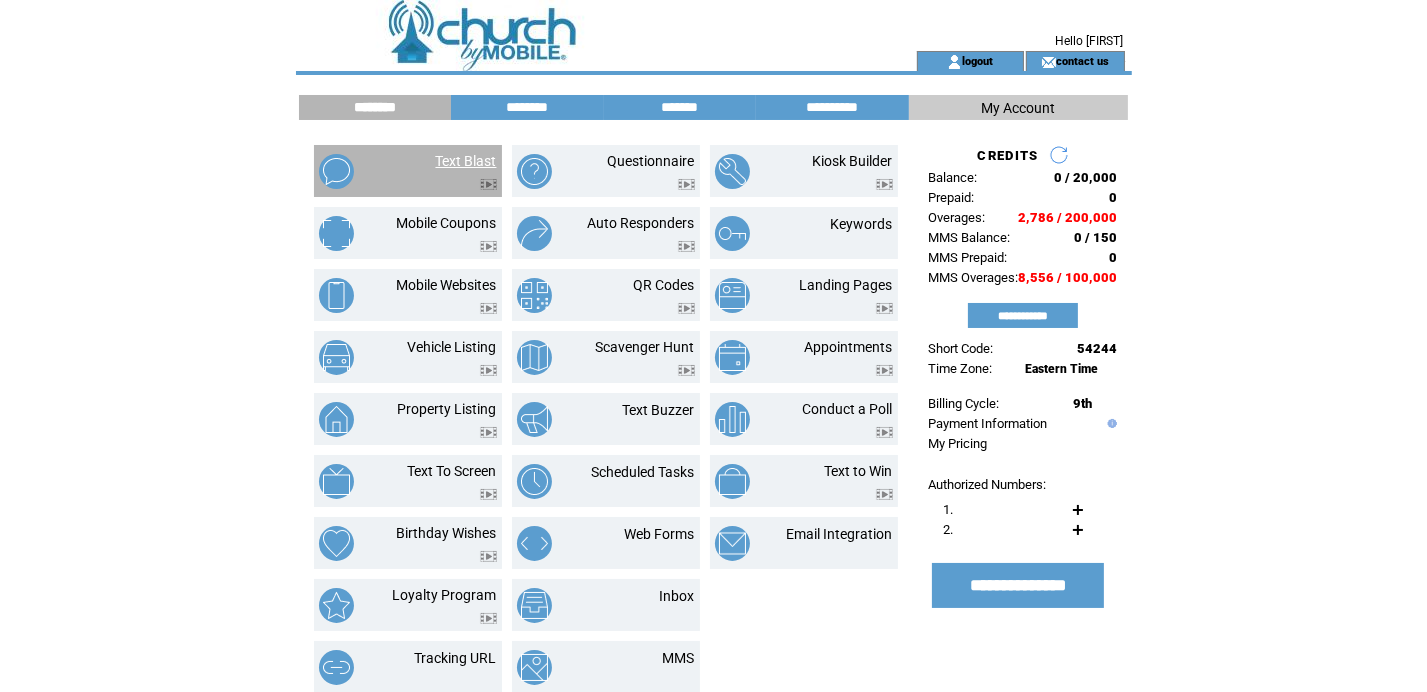 click on "Text Blast" at bounding box center (466, 161) 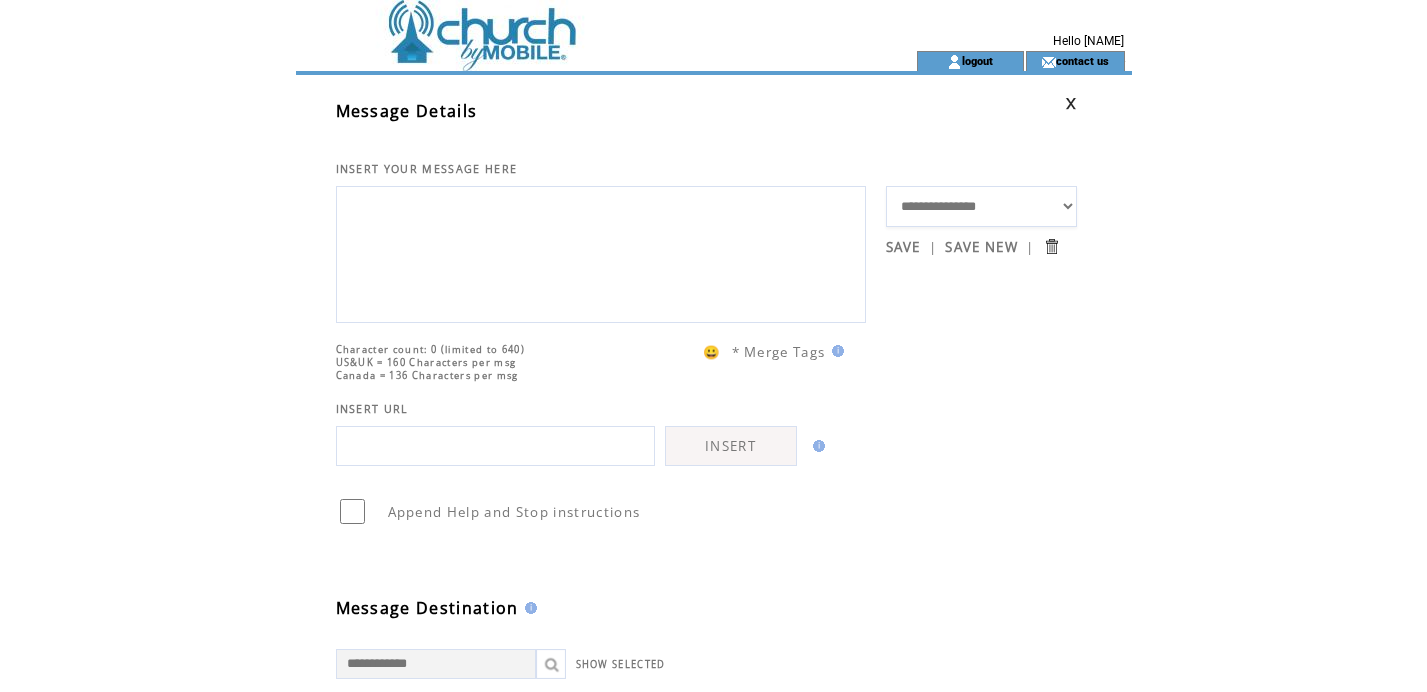 scroll, scrollTop: 0, scrollLeft: 0, axis: both 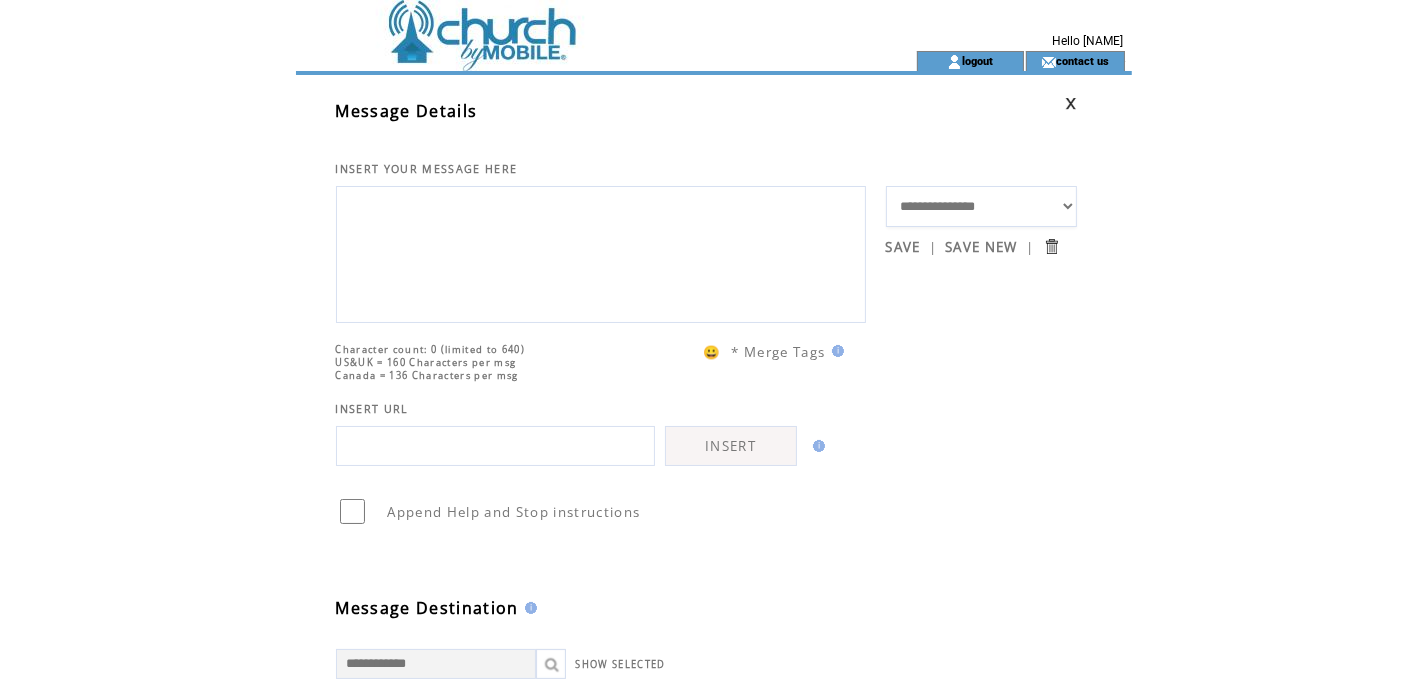 click on "**********" at bounding box center [981, 206] 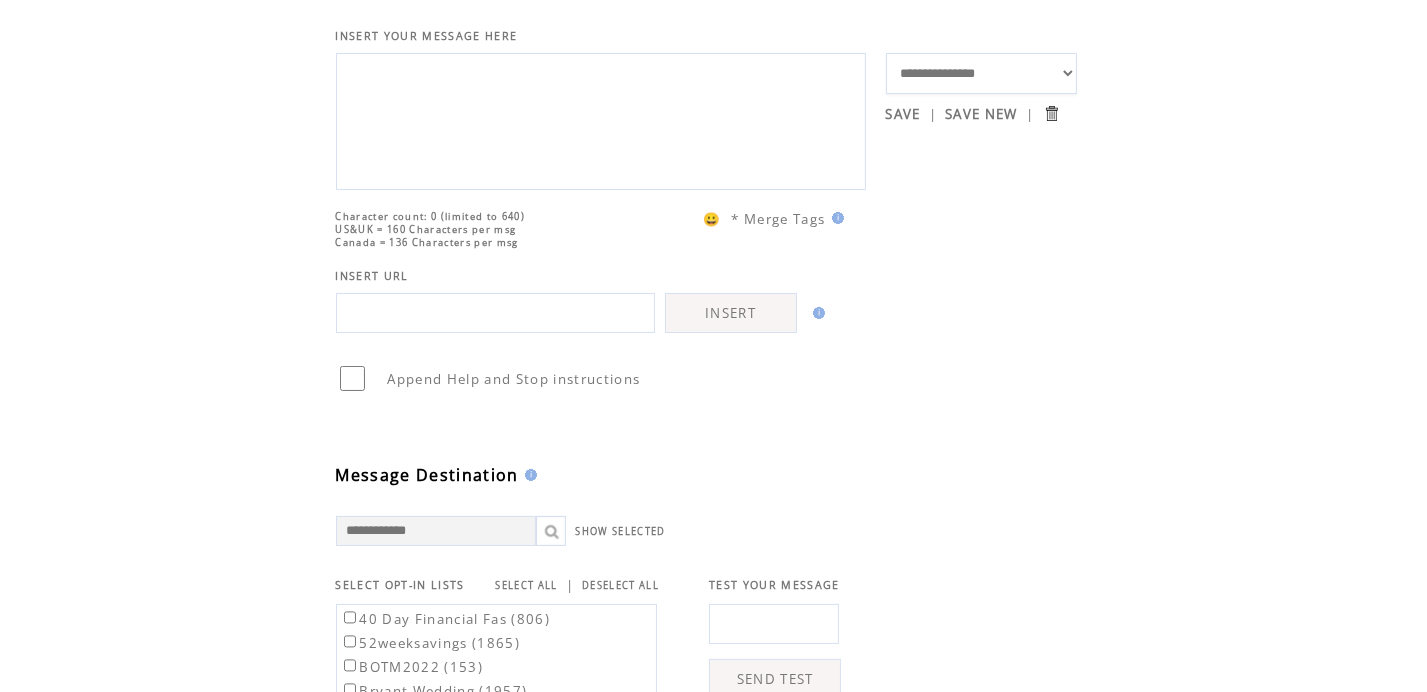 scroll, scrollTop: 100, scrollLeft: 0, axis: vertical 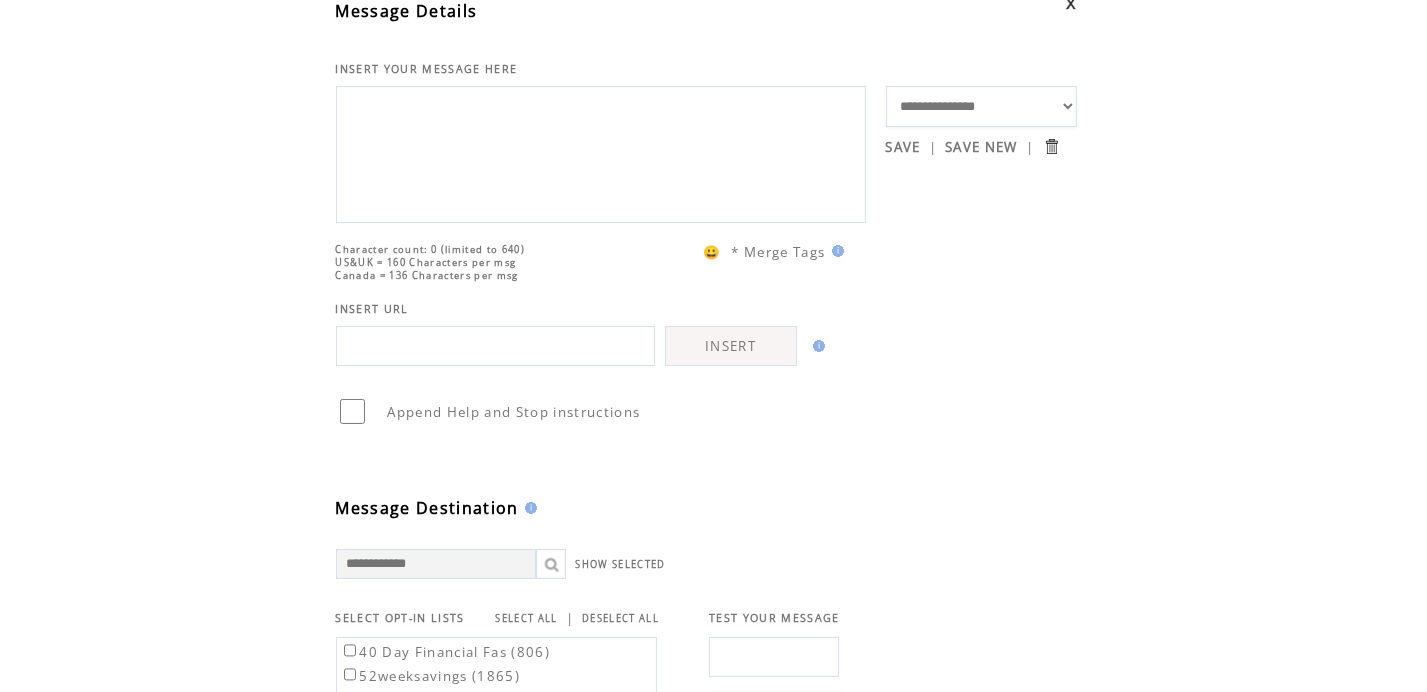 click on "**********" at bounding box center (981, 106) 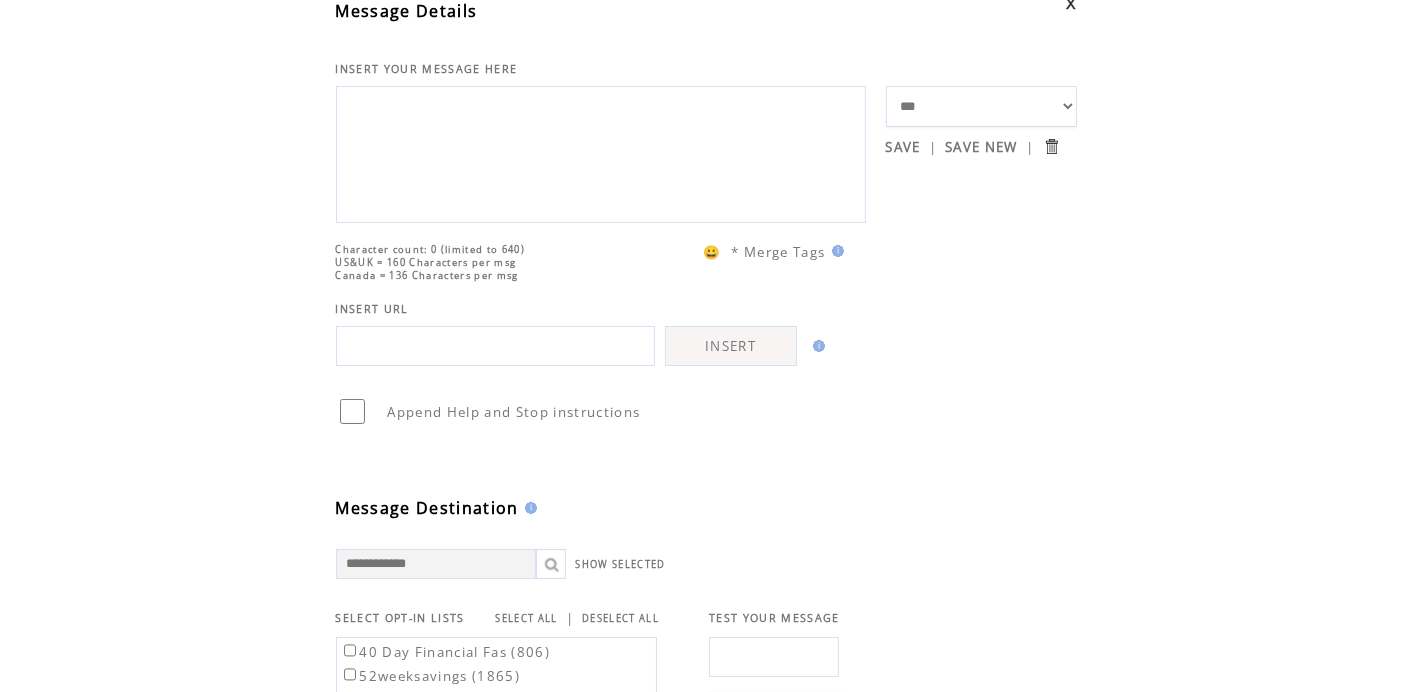click on "**********" at bounding box center (981, 106) 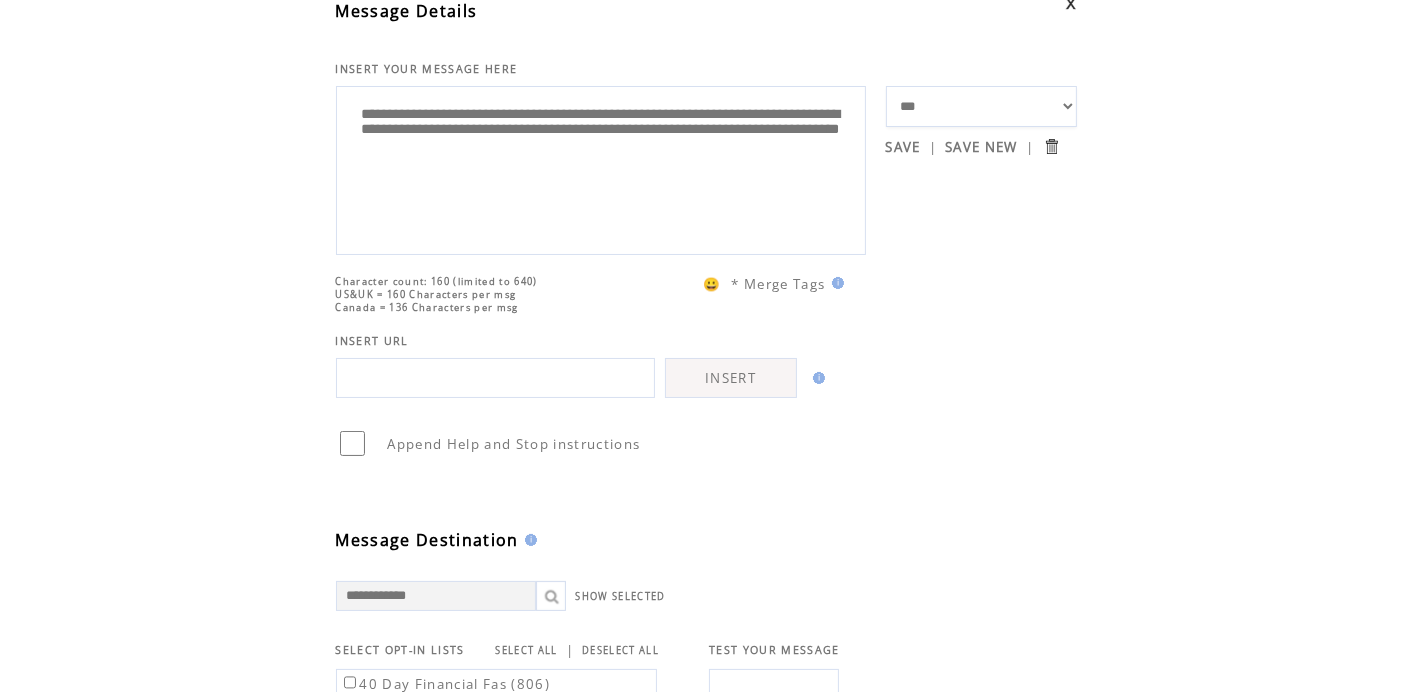 click on "**********" at bounding box center [601, 168] 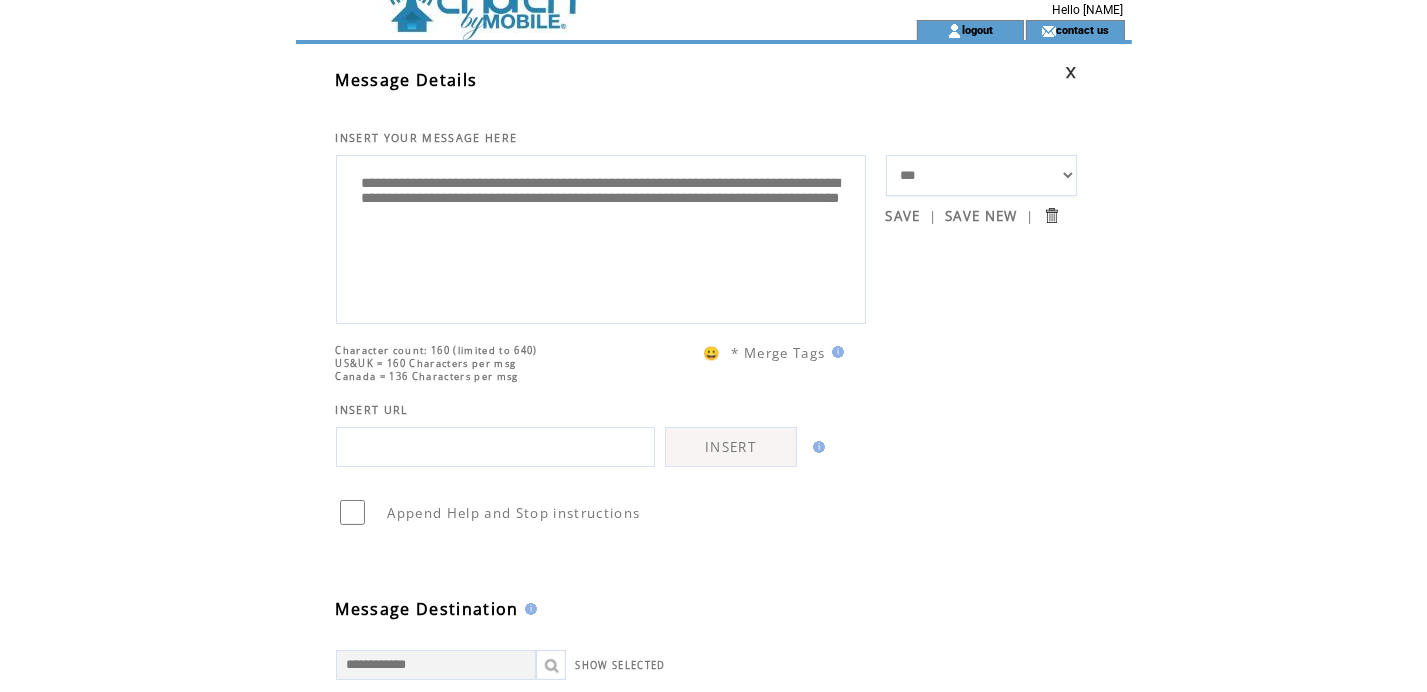 scroll, scrollTop: 0, scrollLeft: 0, axis: both 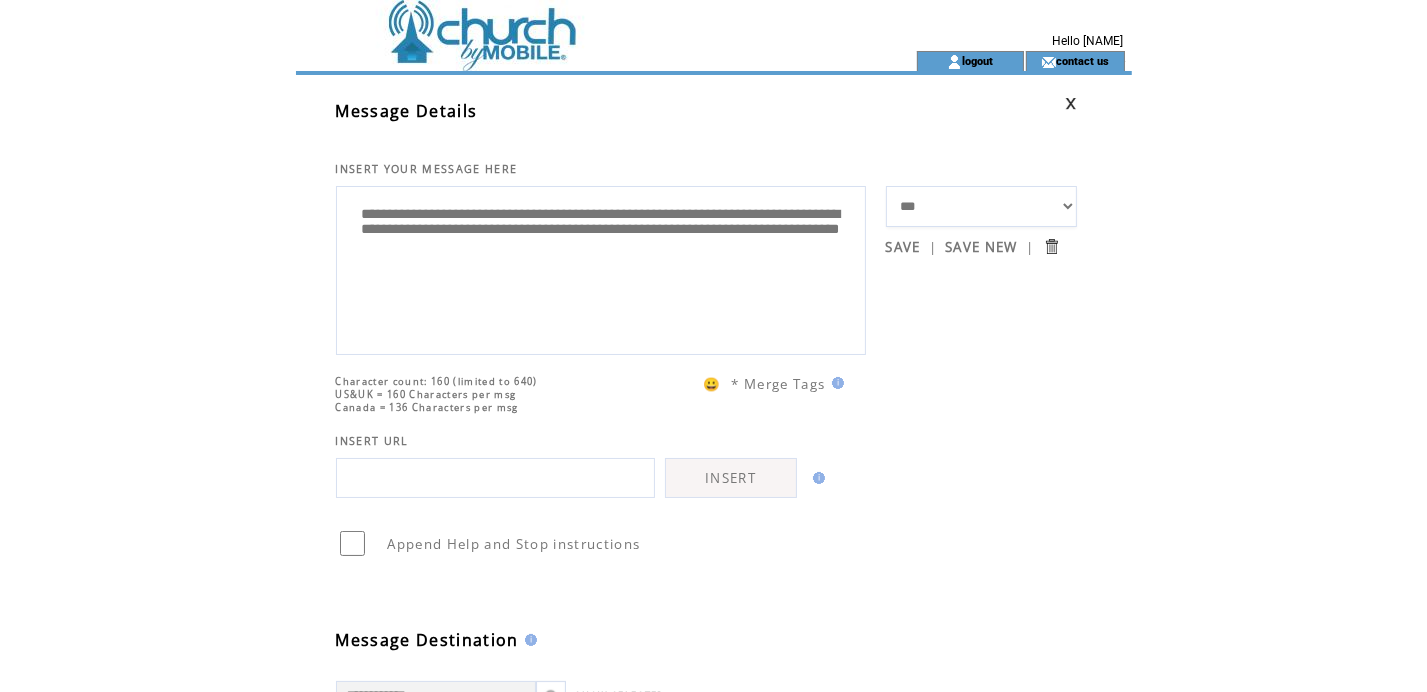 click at bounding box center [570, 25] 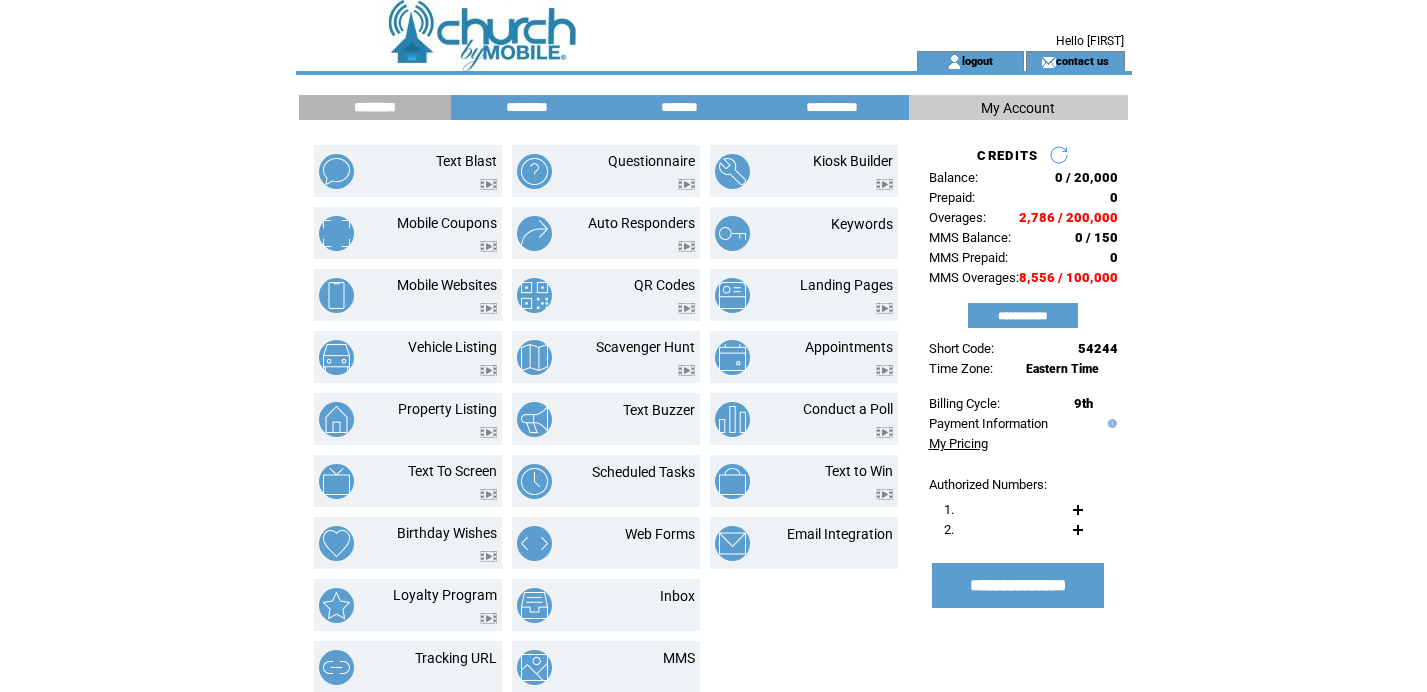 scroll, scrollTop: 67, scrollLeft: 0, axis: vertical 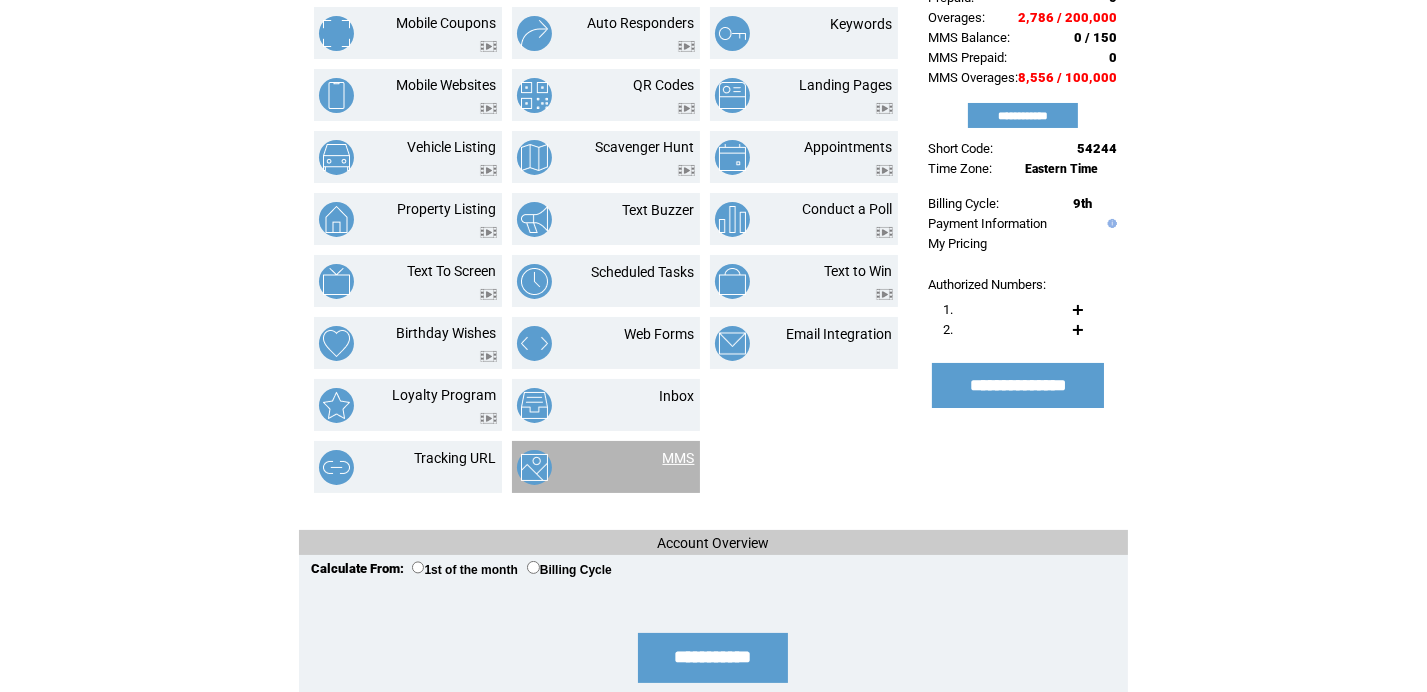 click on "MMS" at bounding box center [679, 458] 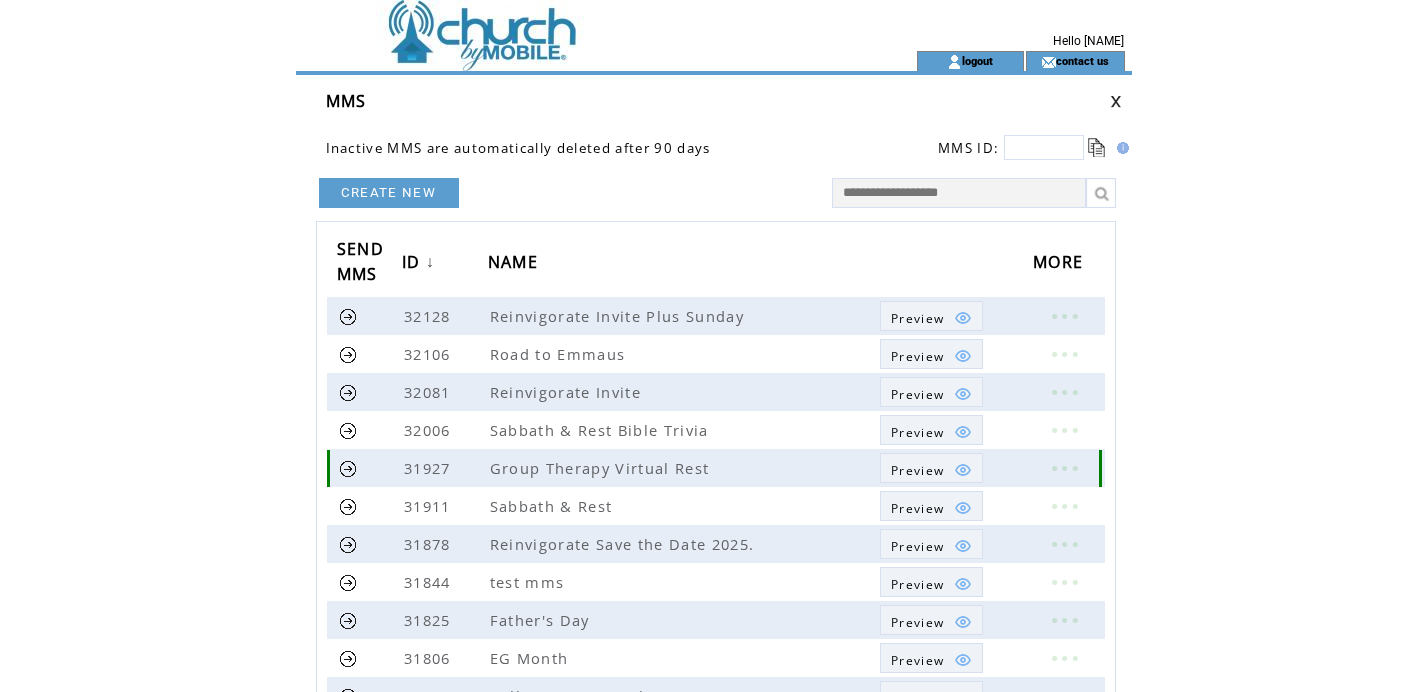 scroll, scrollTop: 0, scrollLeft: 0, axis: both 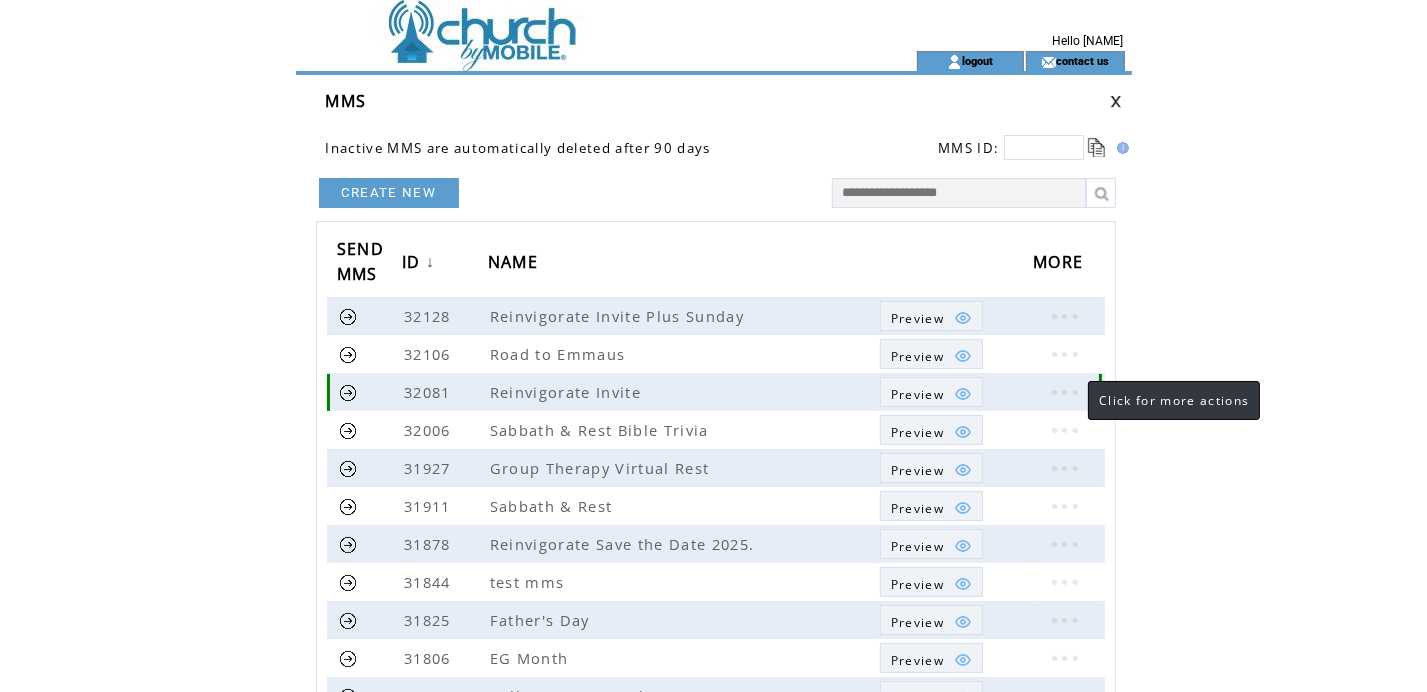 click at bounding box center [1064, 392] 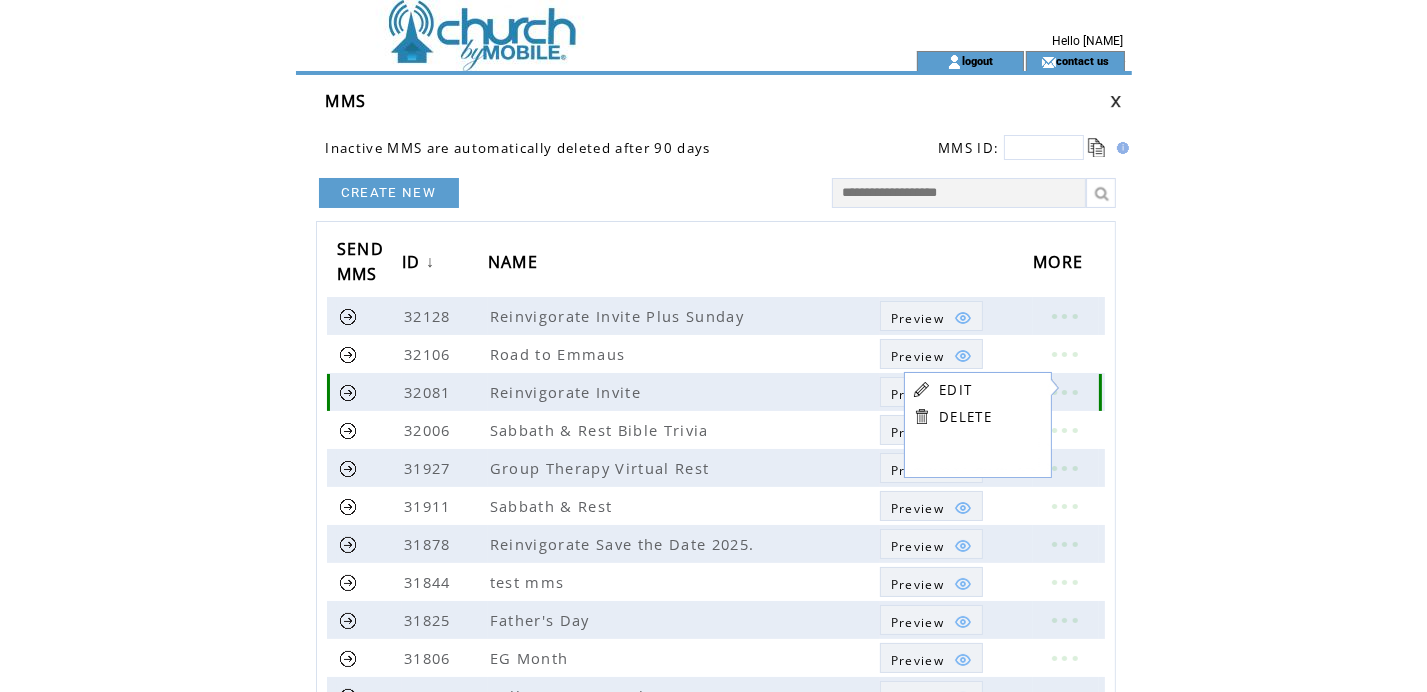 click on "Reinvigorate Invite" at bounding box center [684, 392] 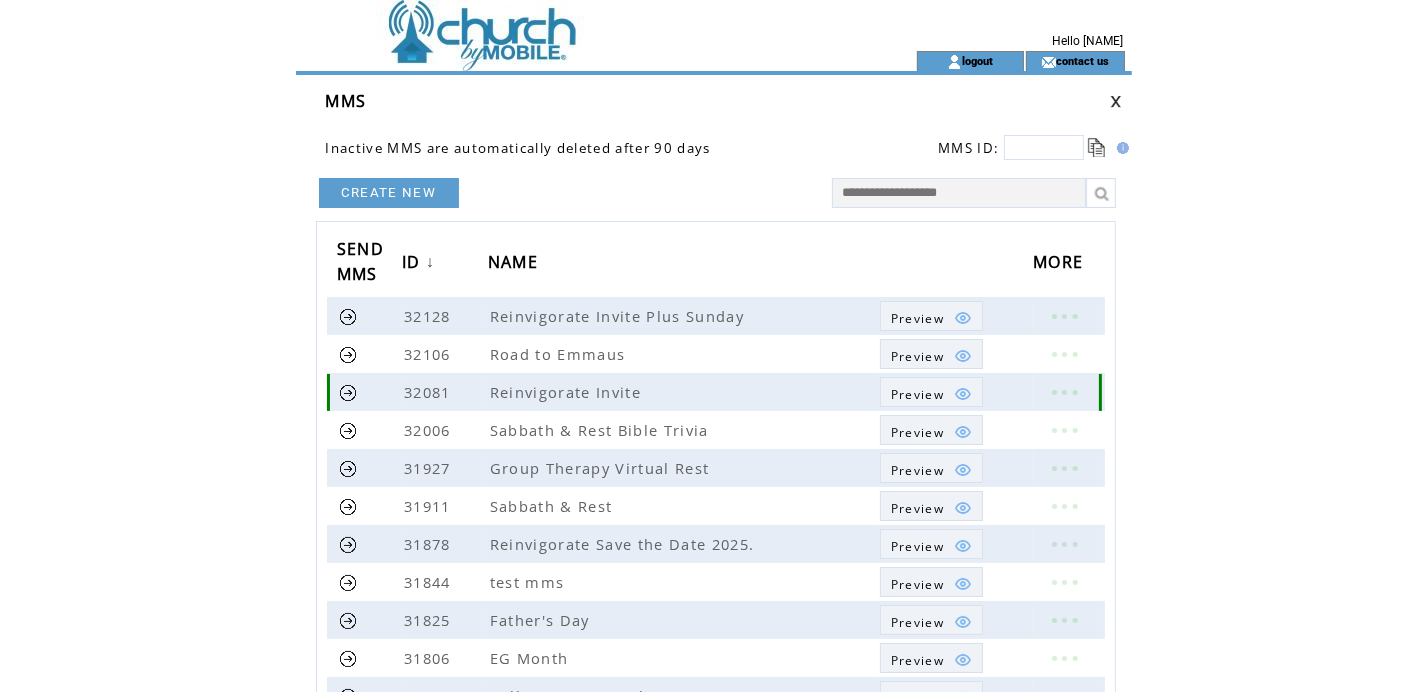 click on "Preview" at bounding box center (917, 394) 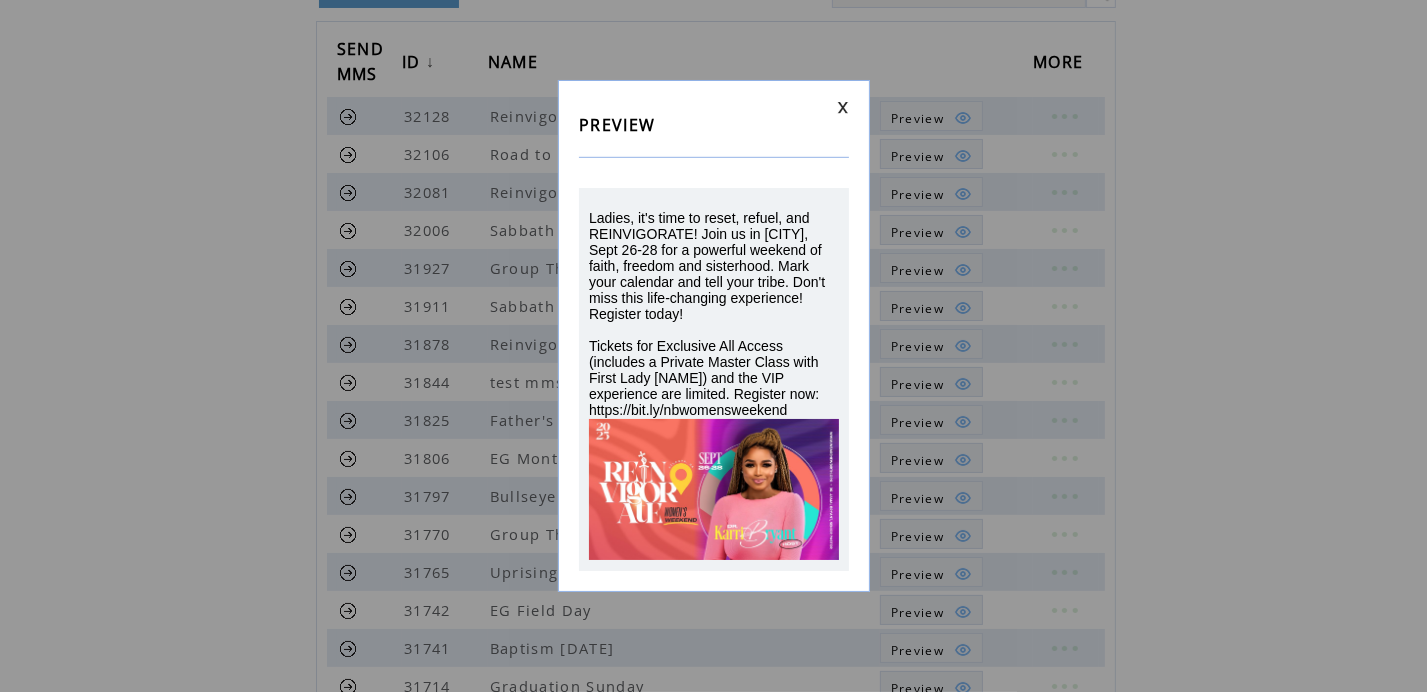 scroll, scrollTop: 300, scrollLeft: 0, axis: vertical 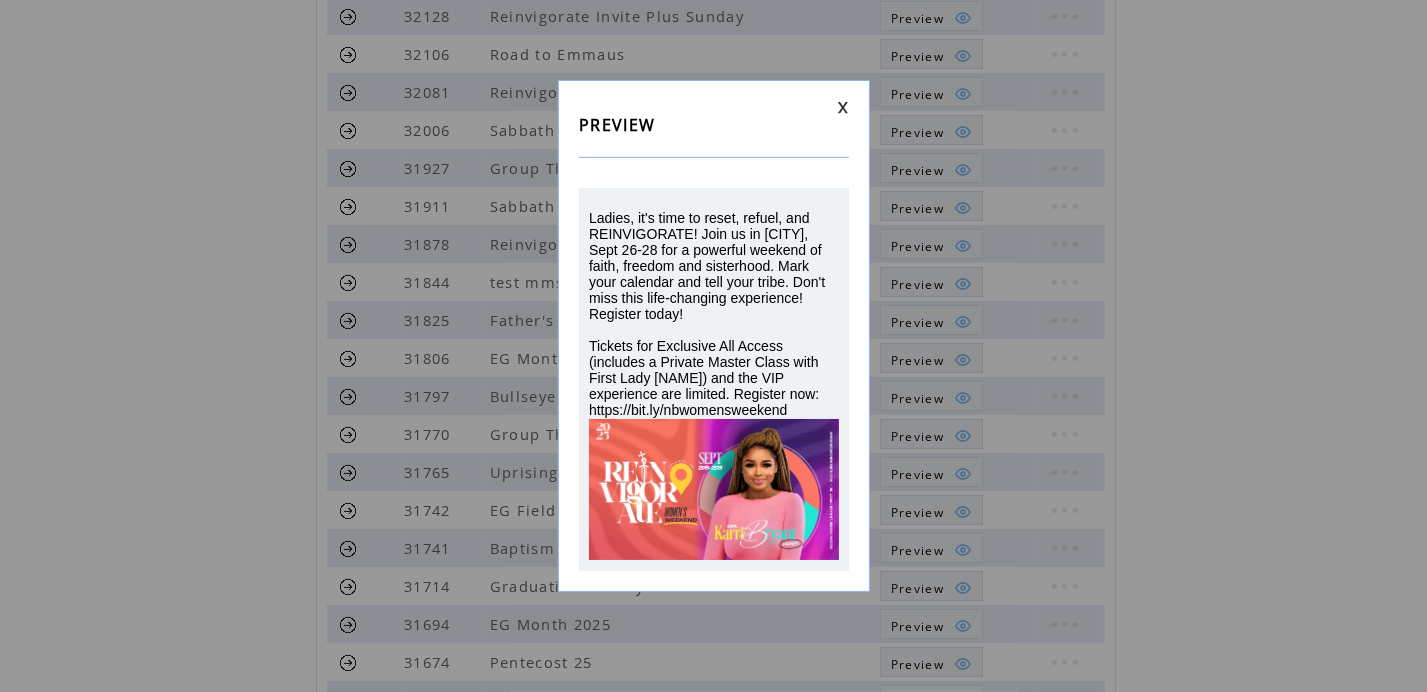 drag, startPoint x: 791, startPoint y: 418, endPoint x: 589, endPoint y: 213, distance: 287.8003 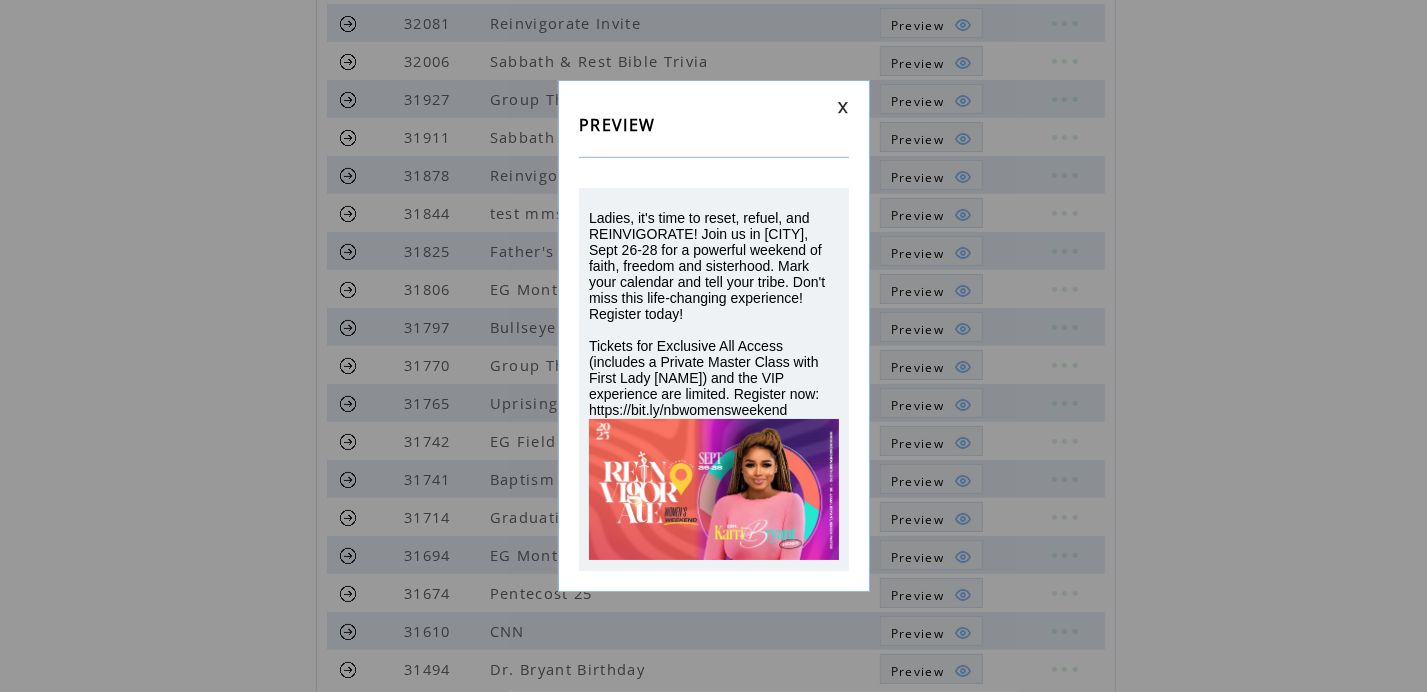 scroll, scrollTop: 400, scrollLeft: 0, axis: vertical 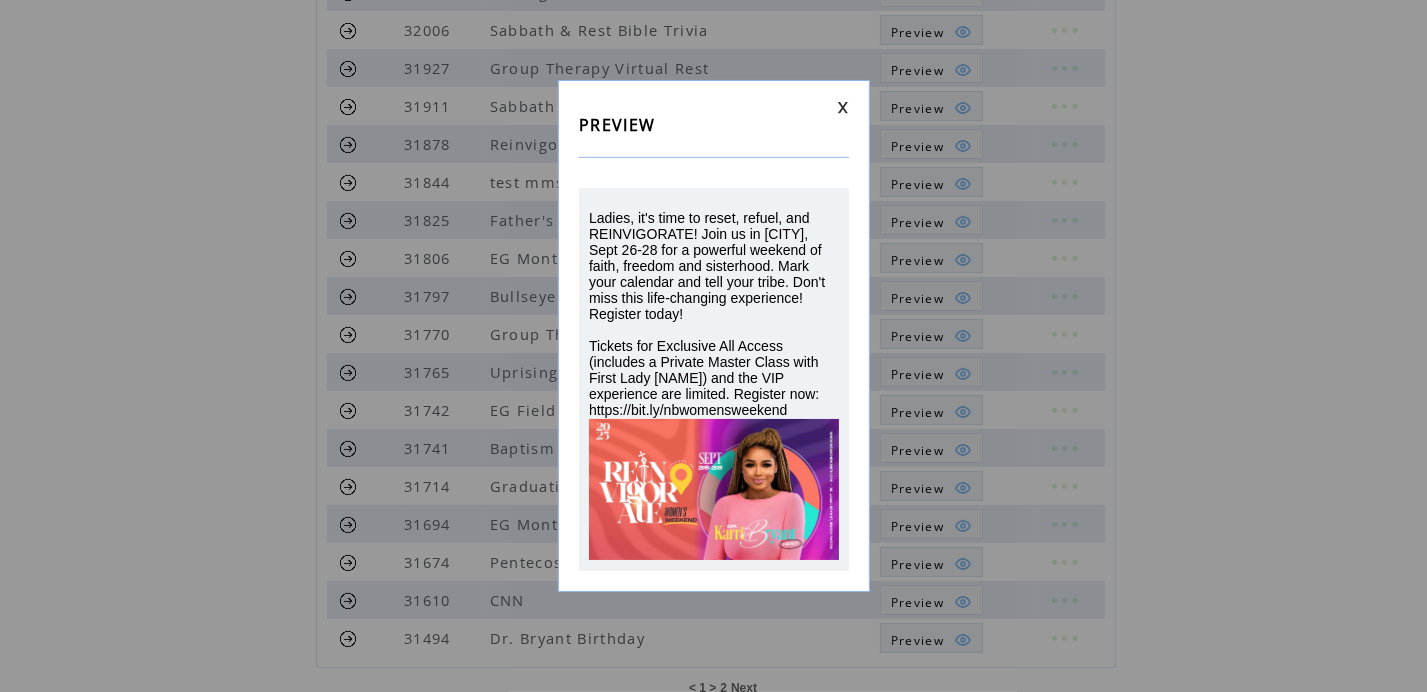 copy on "Ladies, it's time to reset, refuel, and REINVIGORATE! Join us in Atlanta, Sept 26-28 for a powerful weekend of faith, freedom and sisterhood. Mark your calendar and tell your tribe. Don't miss this life-changing experience! Register today! Tickets for Exclusive All Access (includes a Private Master Class with First Lady Karri Bryant) and the VIP experience are limited. Register now: https://bit.ly/nbwomensweekend" 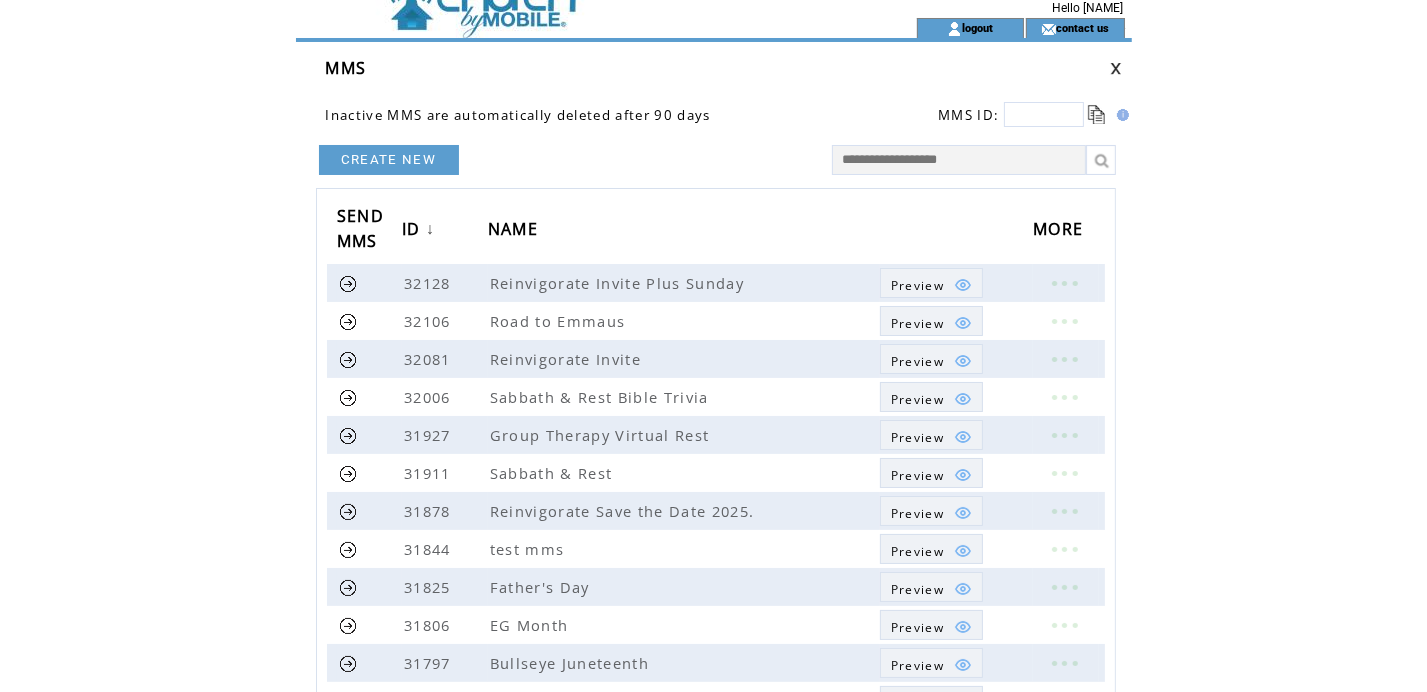 scroll, scrollTop: 0, scrollLeft: 0, axis: both 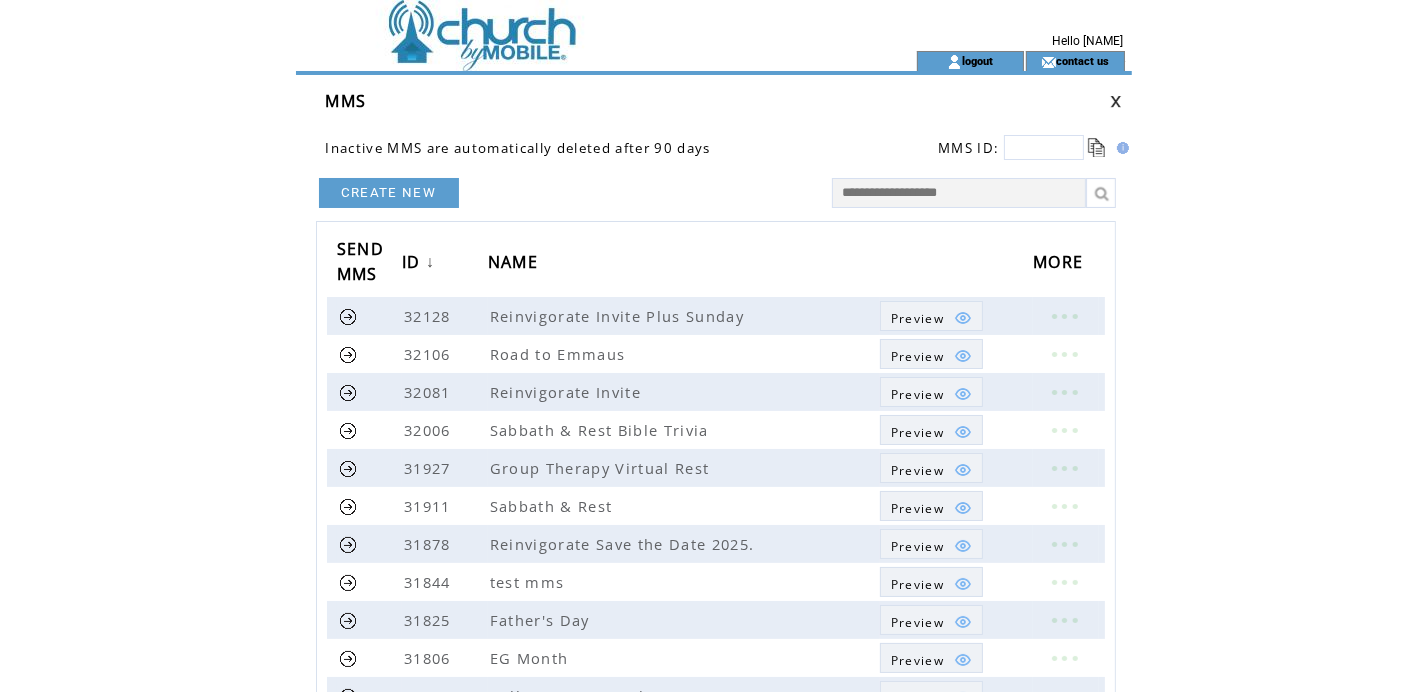 click at bounding box center [570, 25] 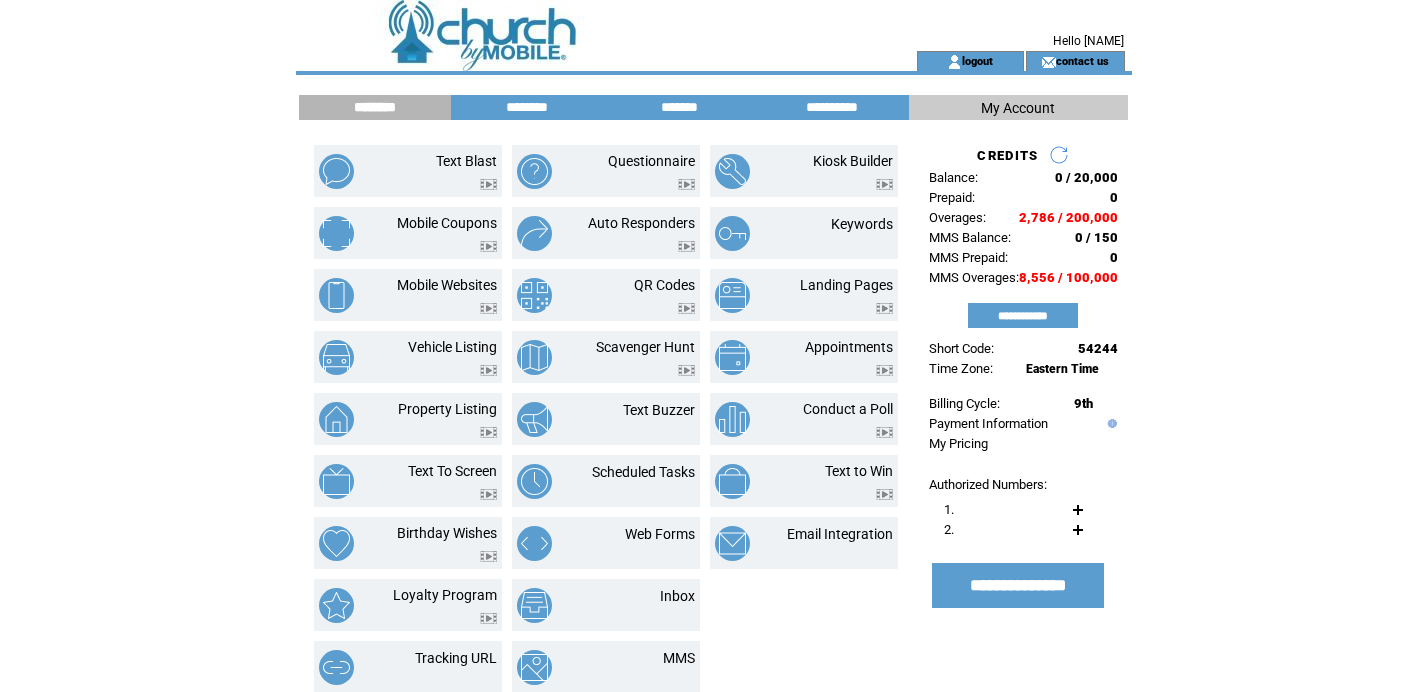 scroll, scrollTop: 0, scrollLeft: 0, axis: both 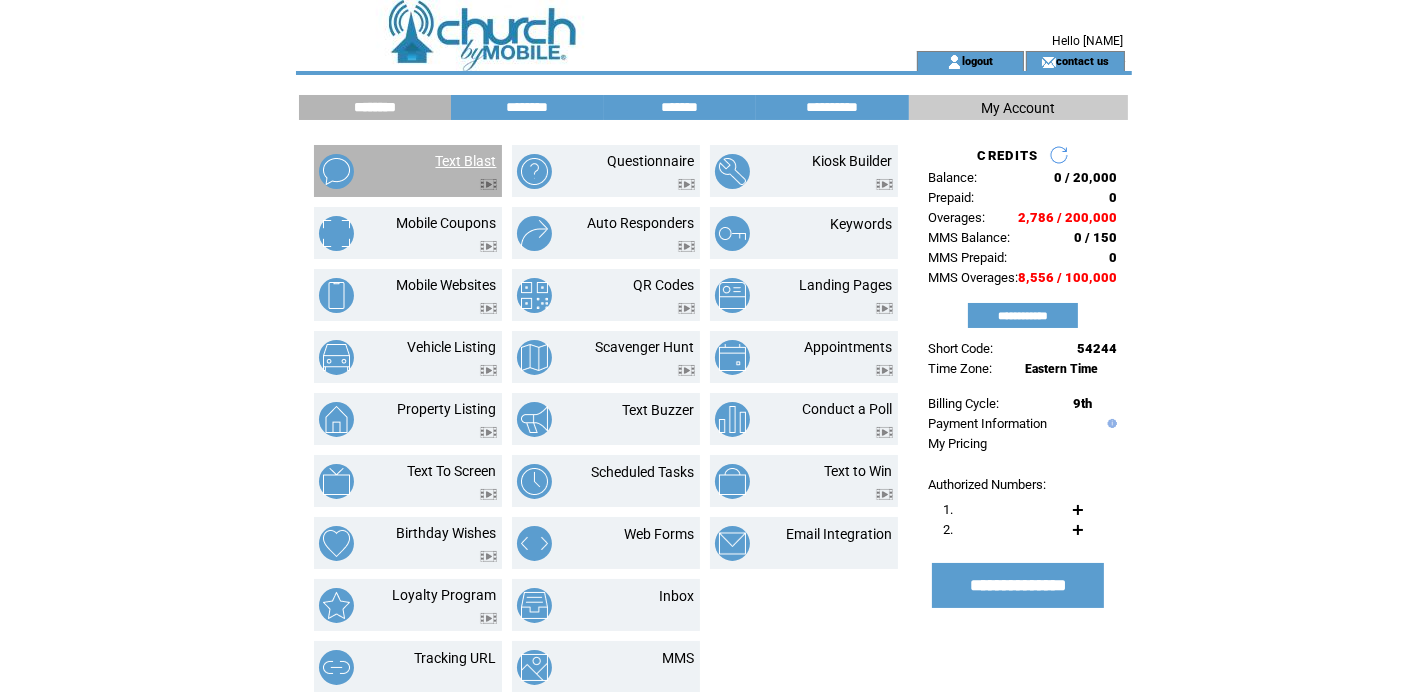 click on "Text Blast" at bounding box center (408, 171) 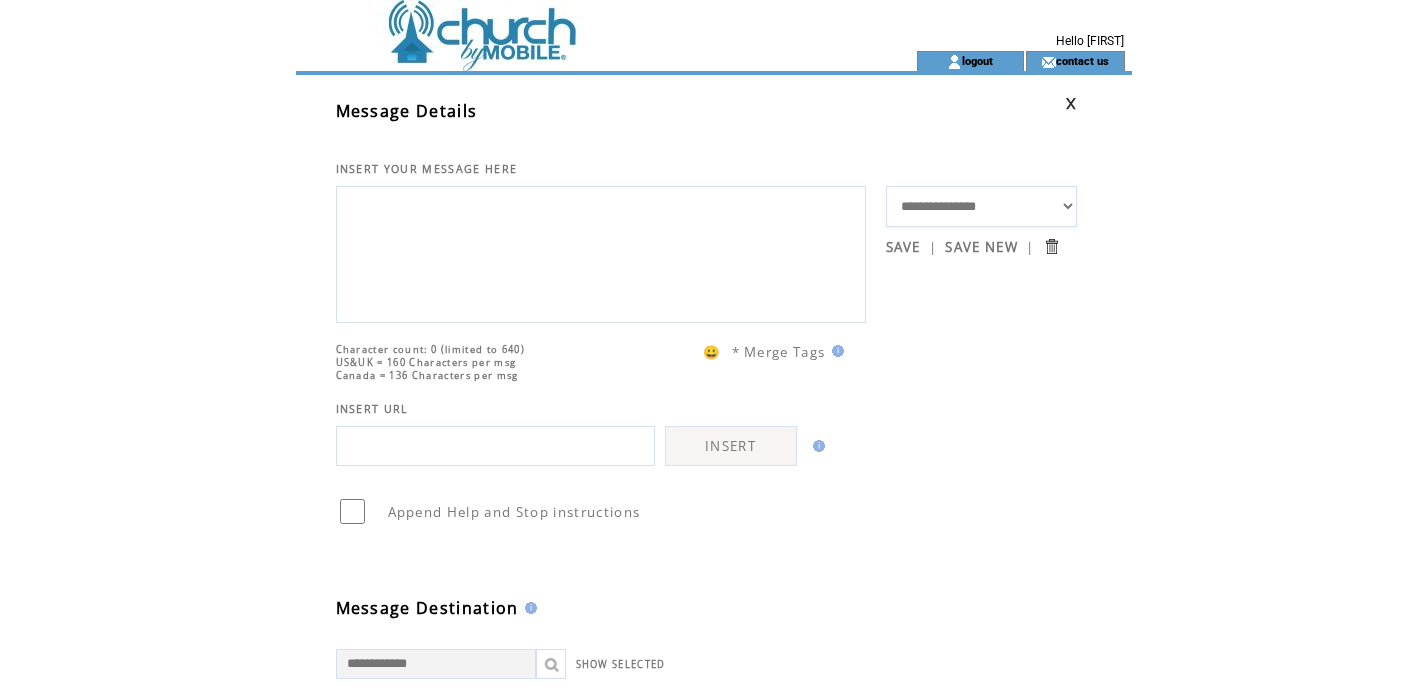 scroll, scrollTop: 0, scrollLeft: 0, axis: both 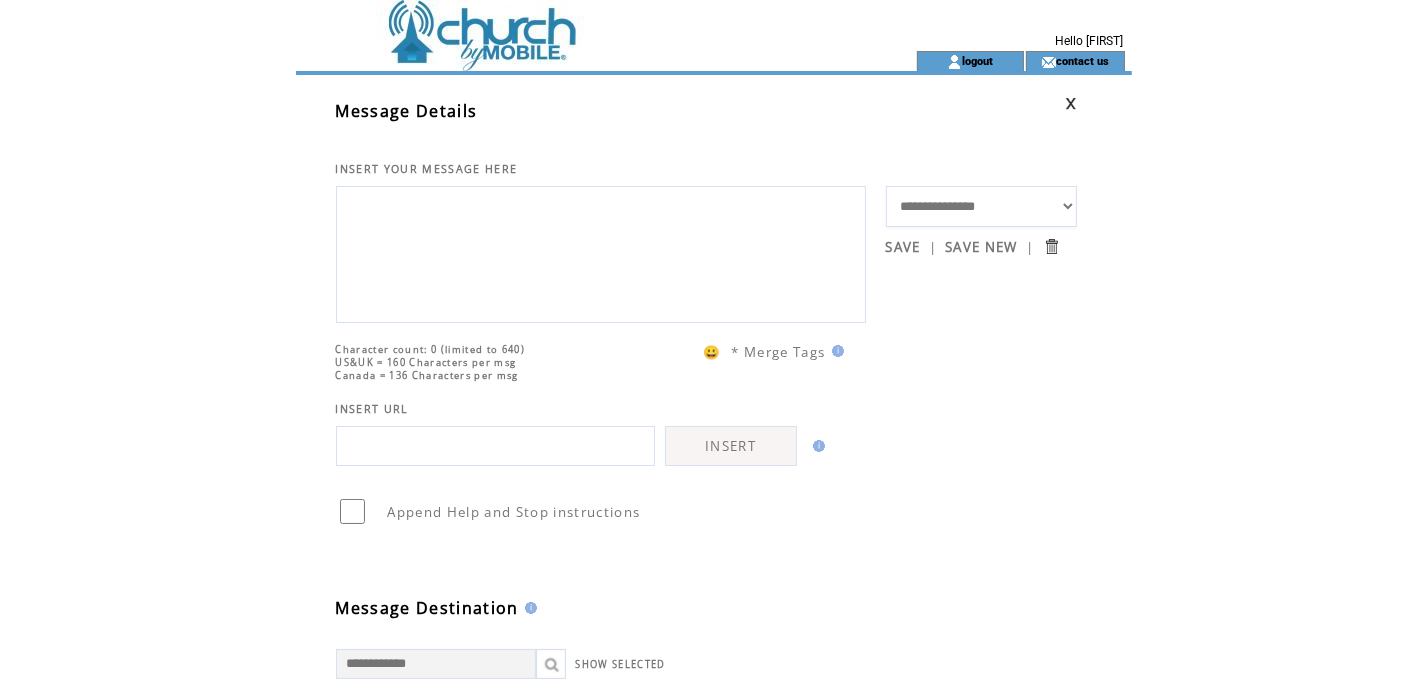 click on "**********" at bounding box center (981, 206) 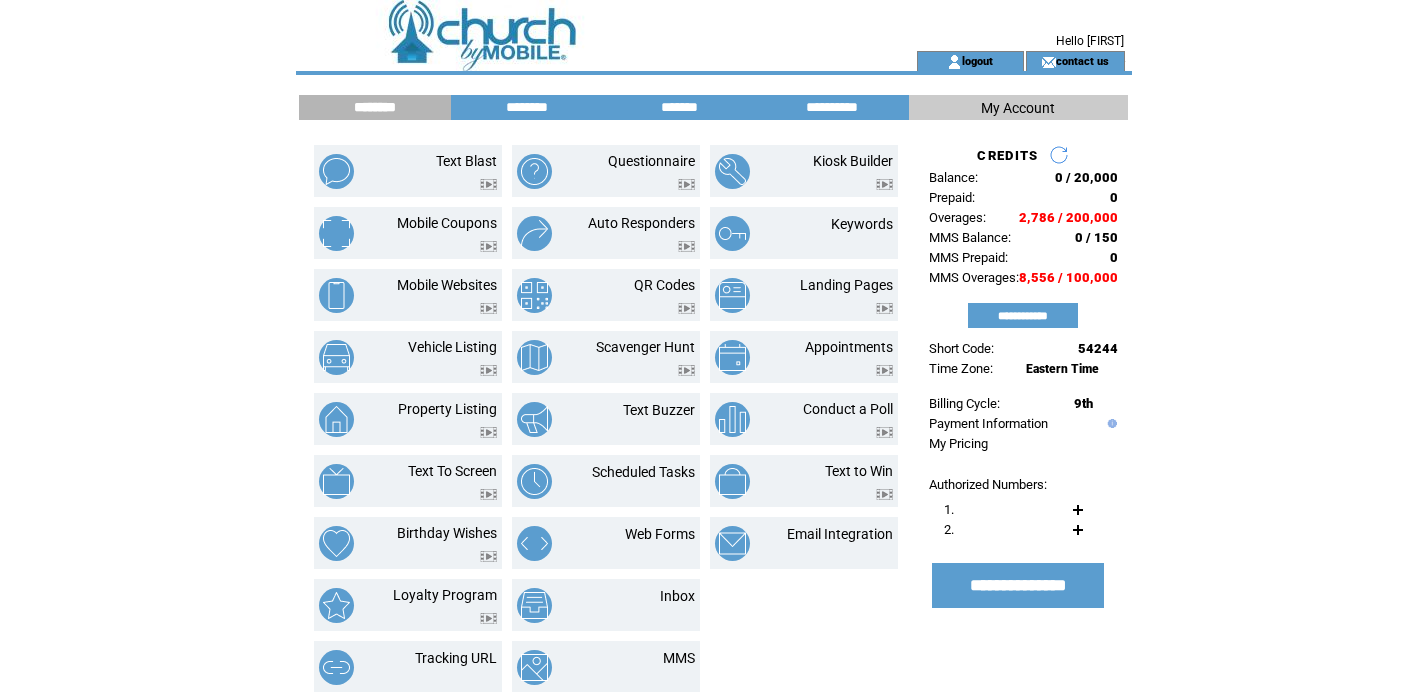 scroll, scrollTop: 0, scrollLeft: 0, axis: both 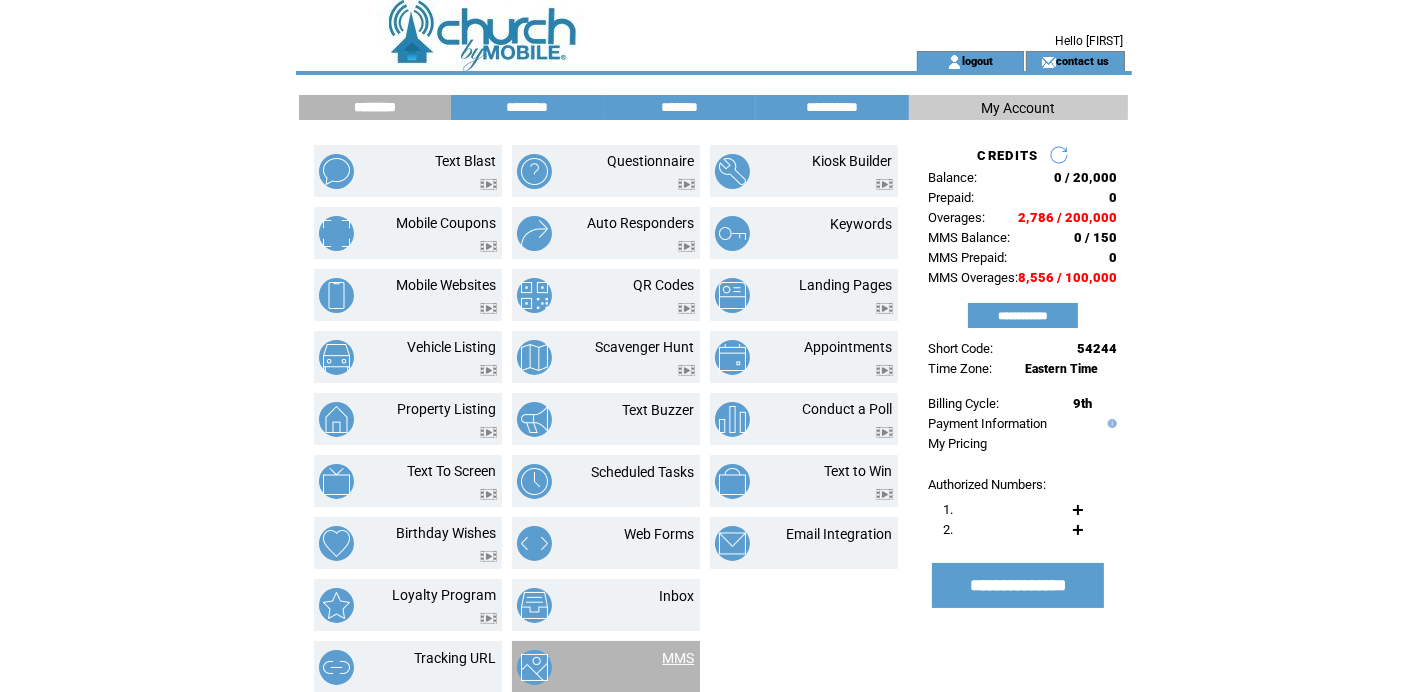click on "MMS" at bounding box center [679, 658] 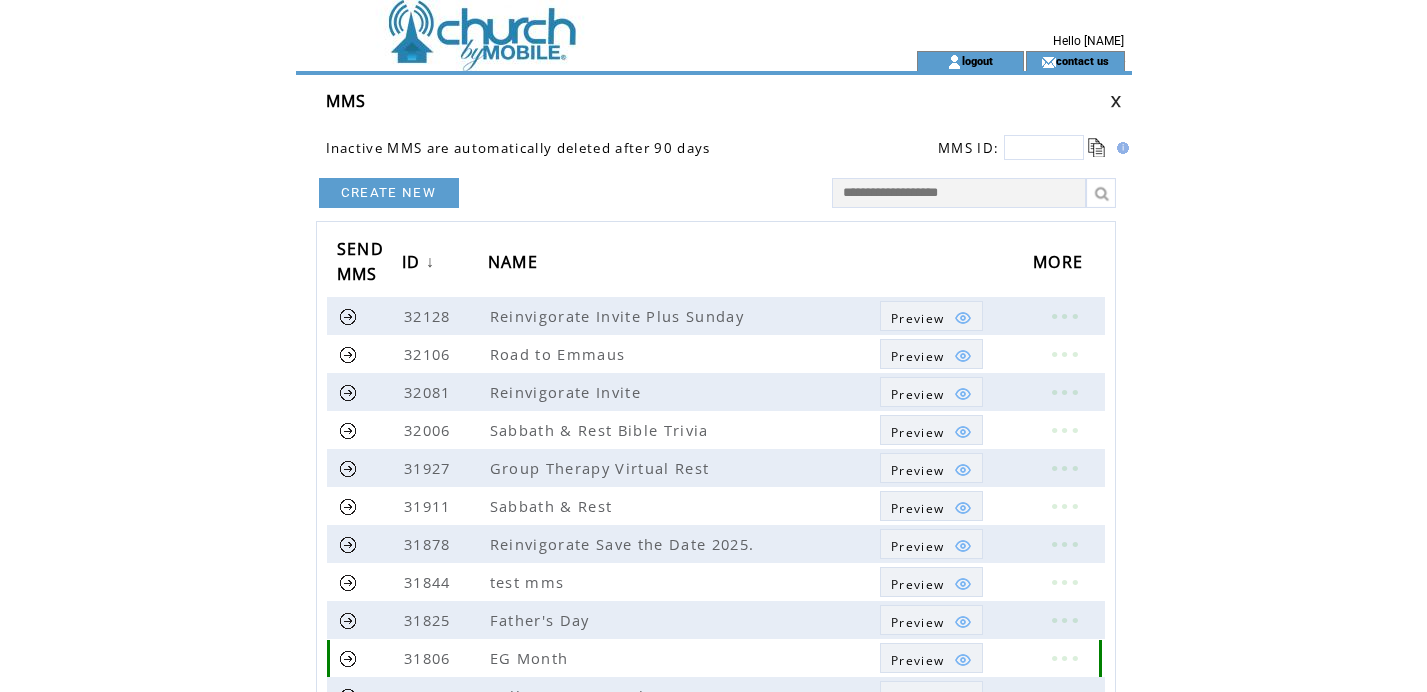scroll, scrollTop: 0, scrollLeft: 0, axis: both 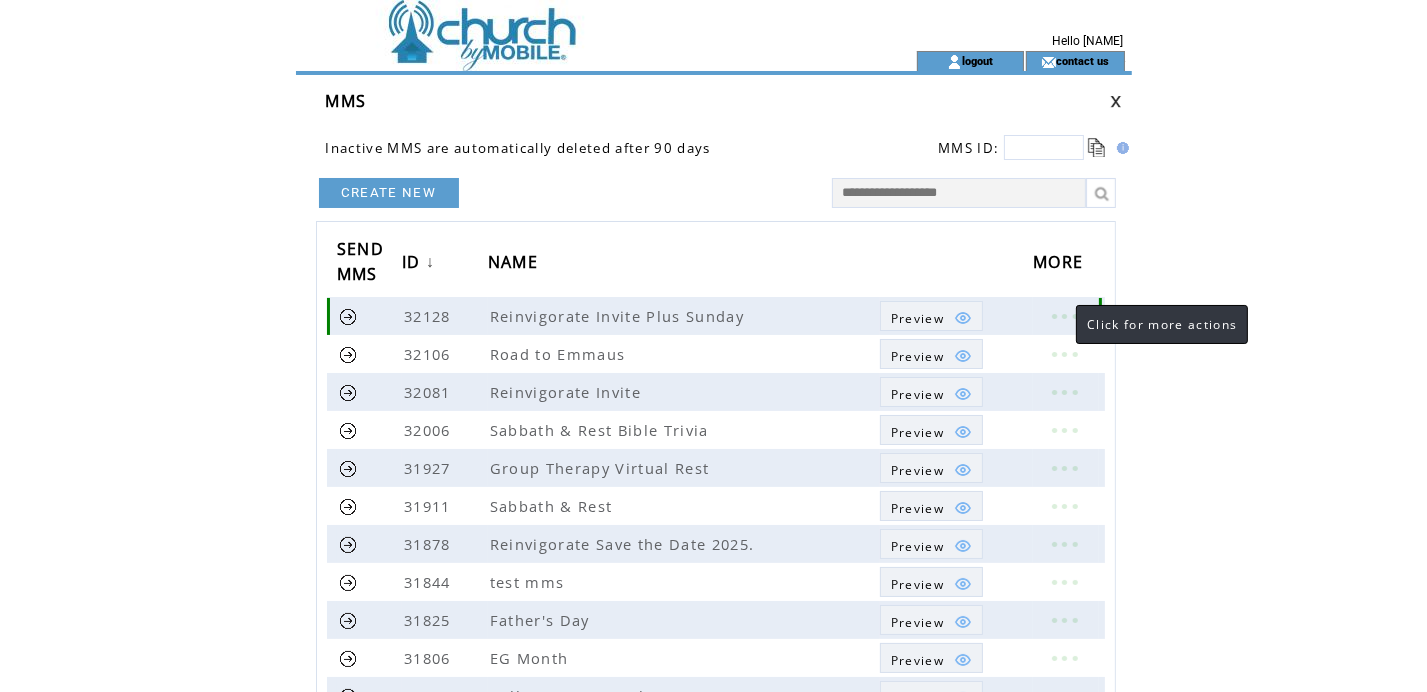 click at bounding box center [1064, 316] 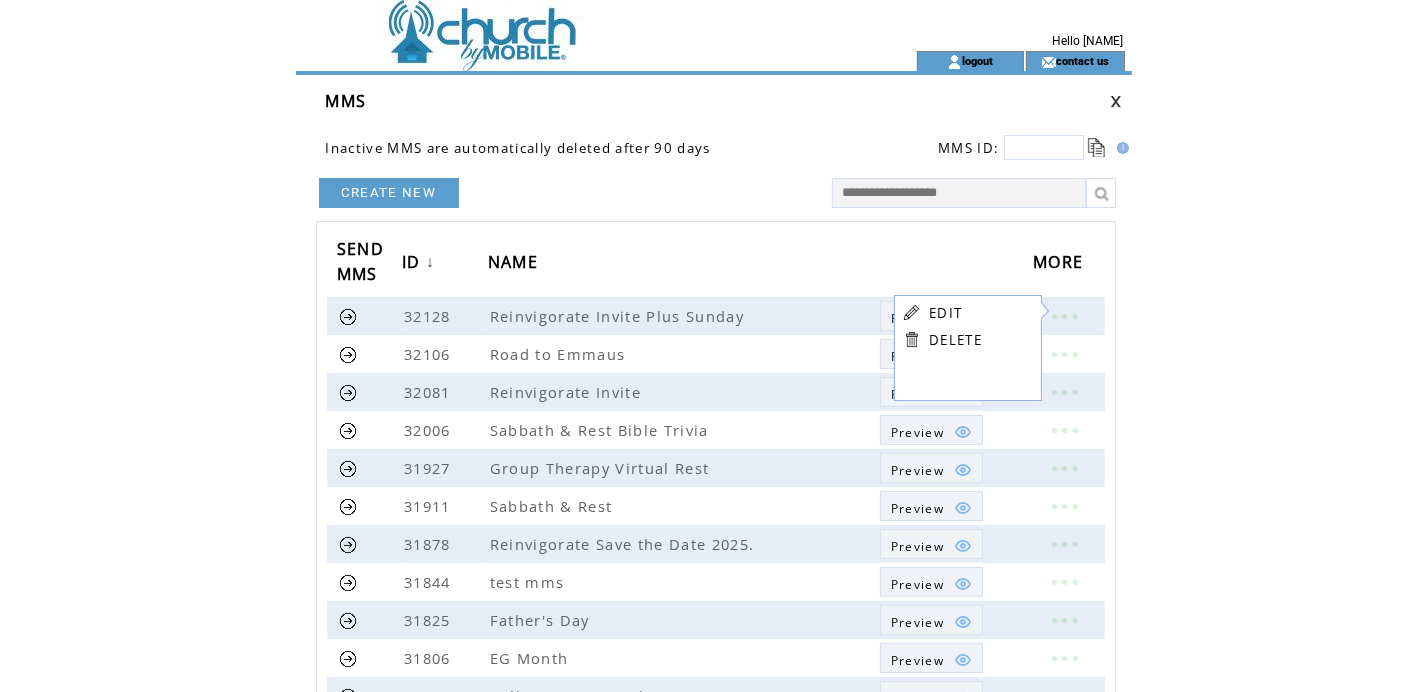 click on "EDIT" at bounding box center (945, 313) 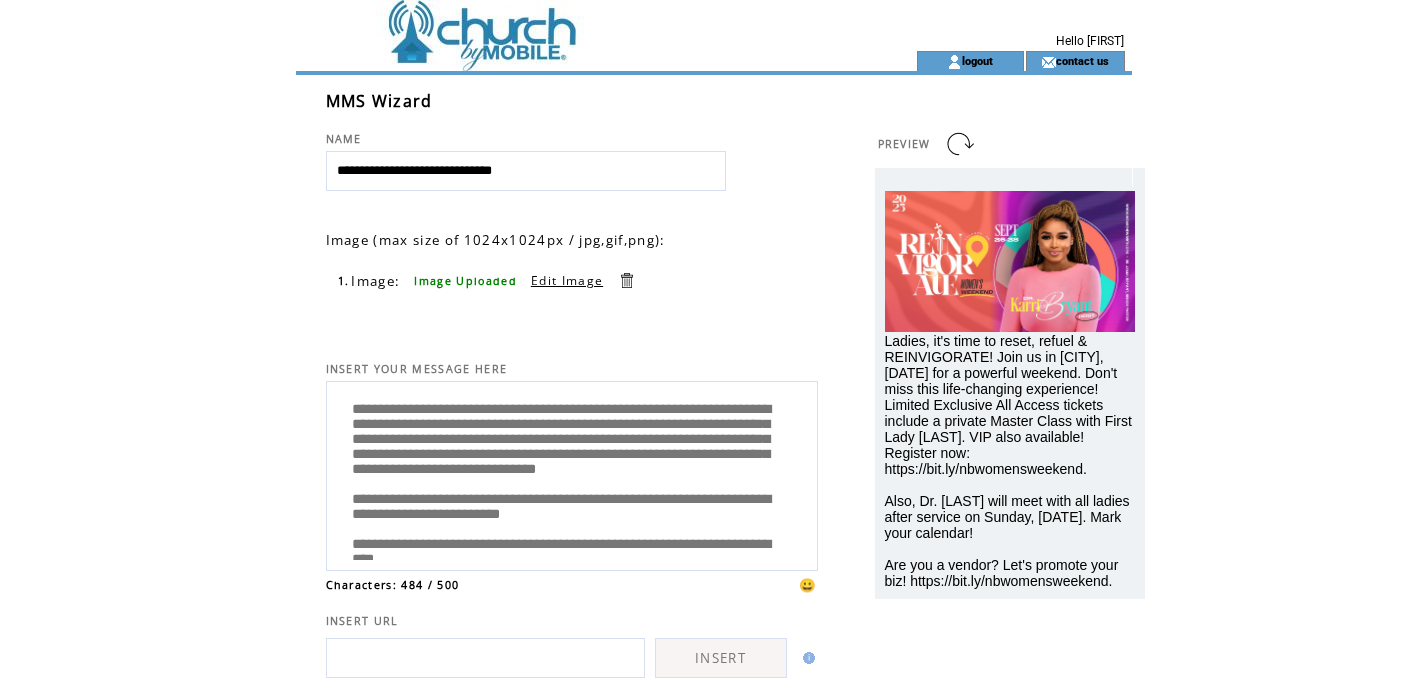 scroll, scrollTop: 0, scrollLeft: 0, axis: both 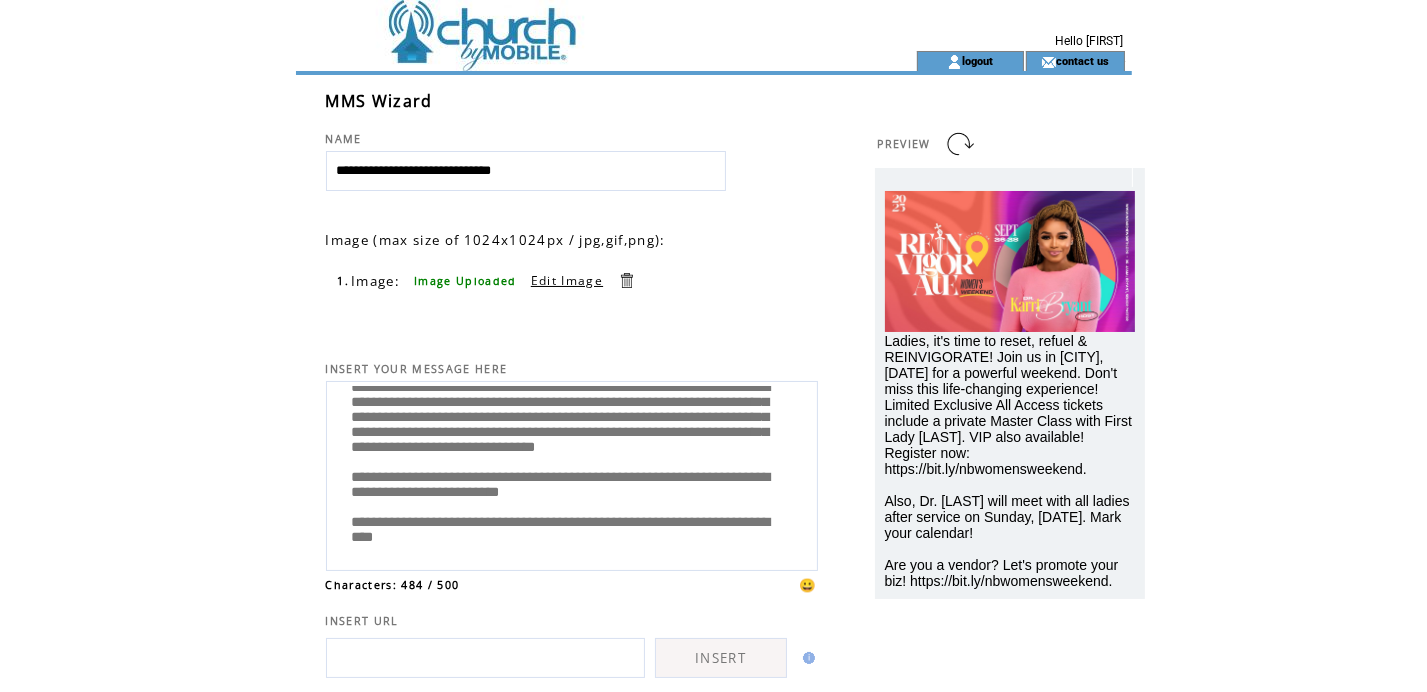 drag, startPoint x: 669, startPoint y: 532, endPoint x: 291, endPoint y: 498, distance: 379.52603 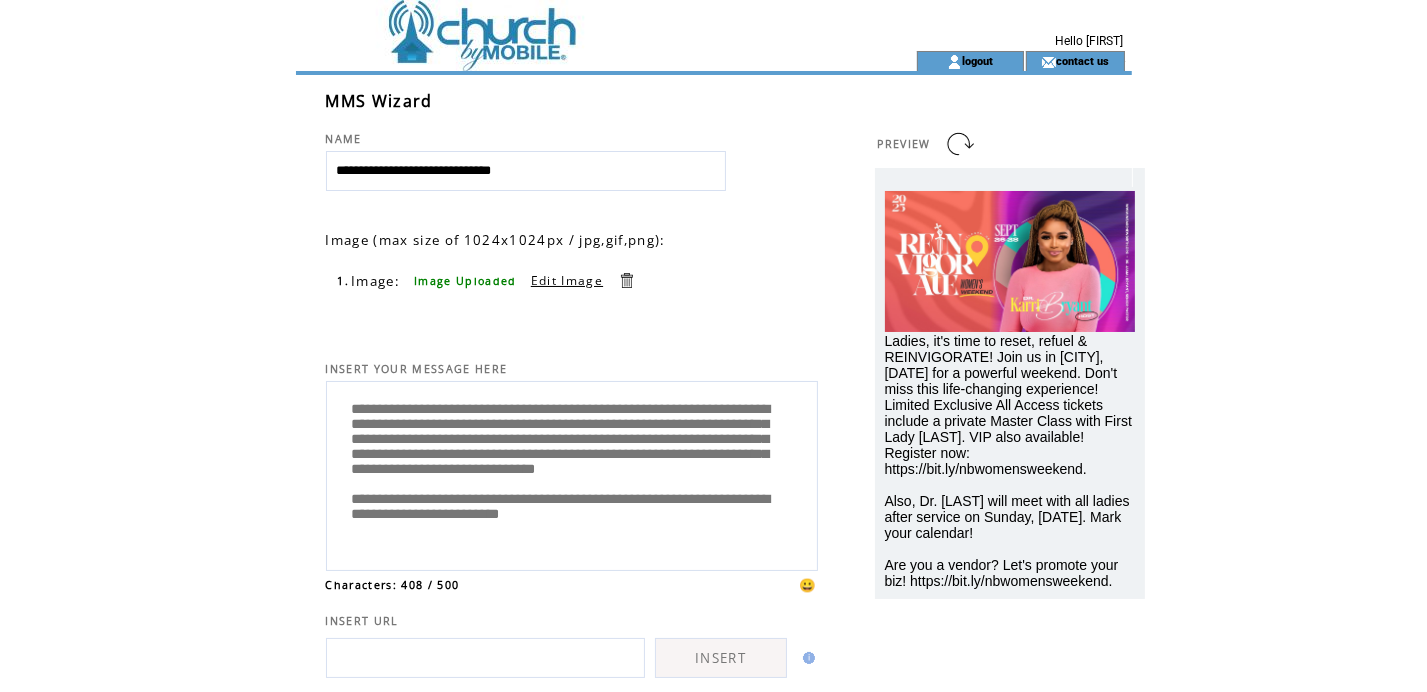 scroll, scrollTop: 61, scrollLeft: 0, axis: vertical 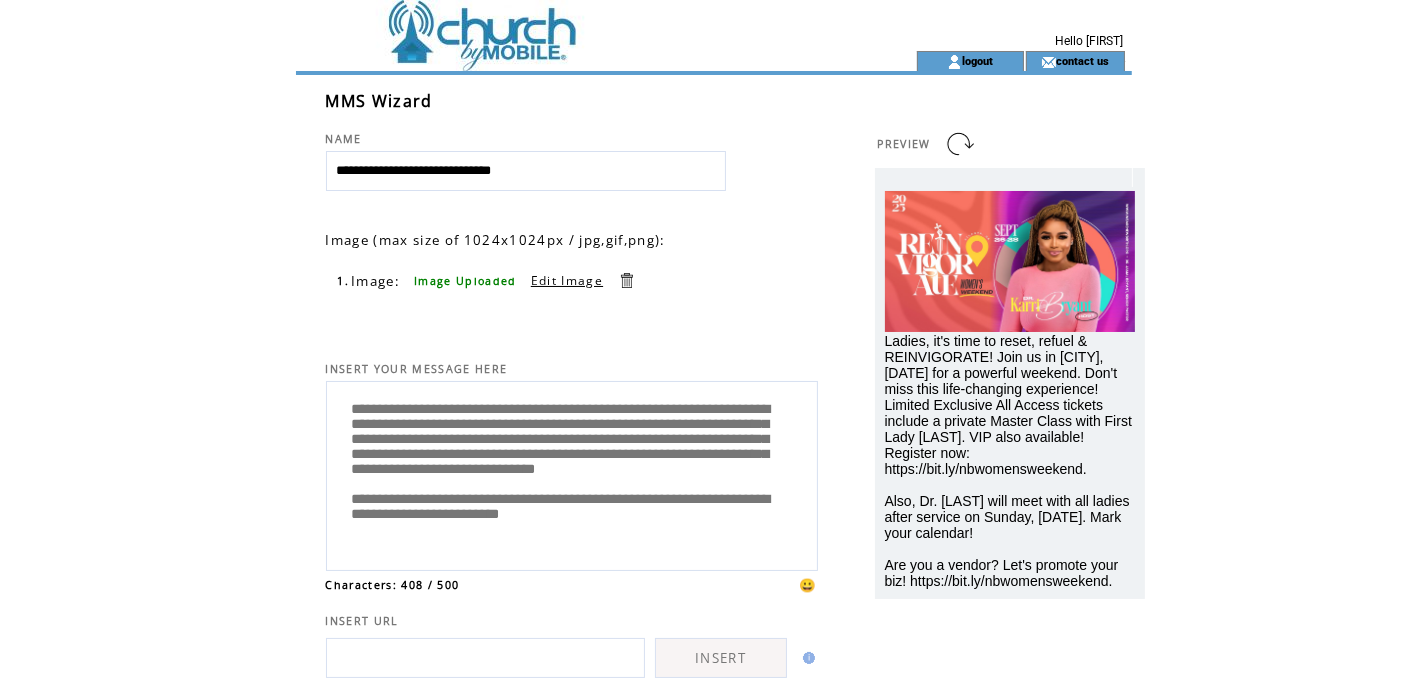 click on "**********" at bounding box center (572, 473) 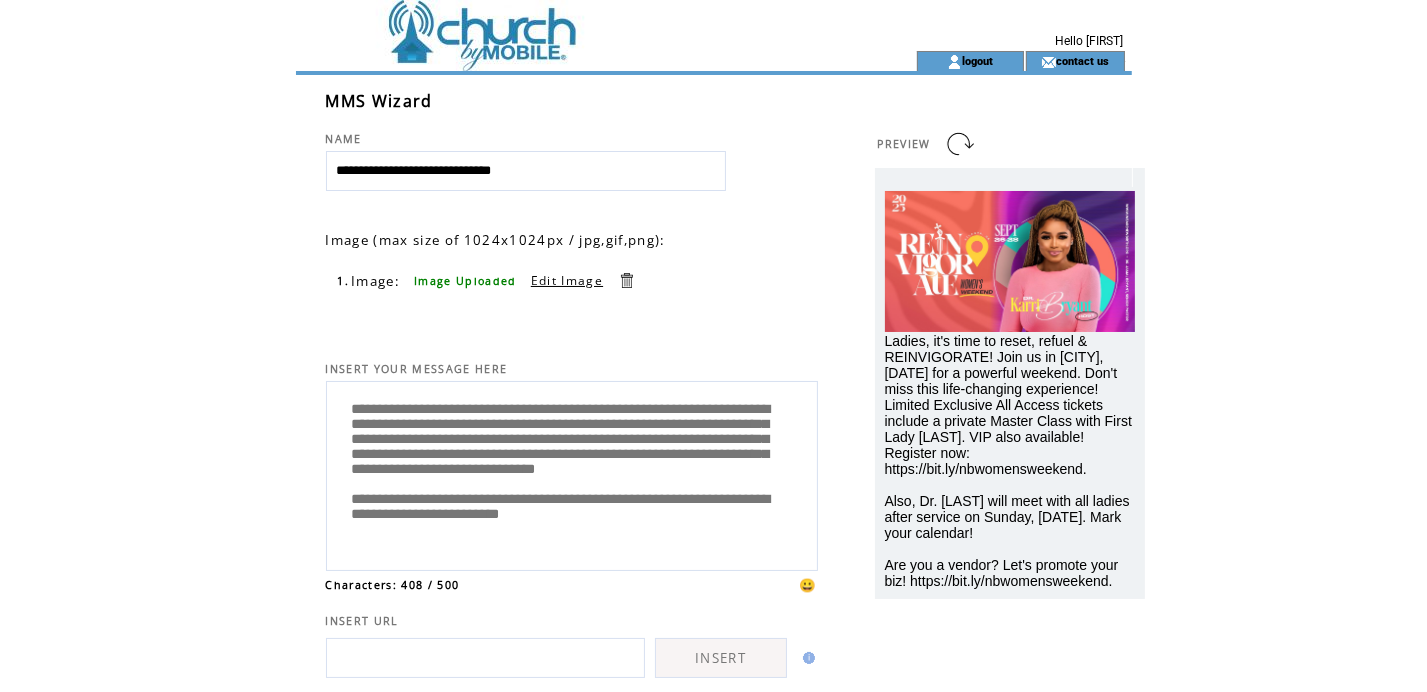 click on "**********" at bounding box center (572, 473) 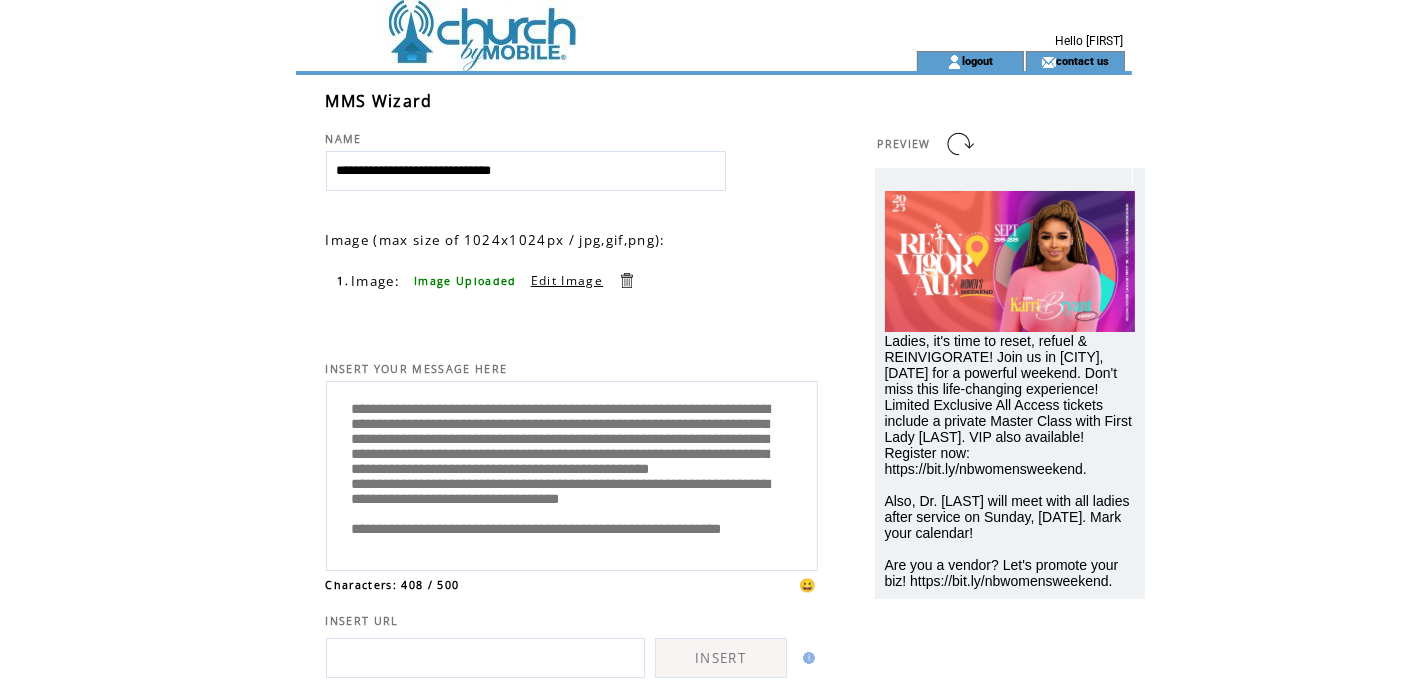 scroll, scrollTop: 122, scrollLeft: 0, axis: vertical 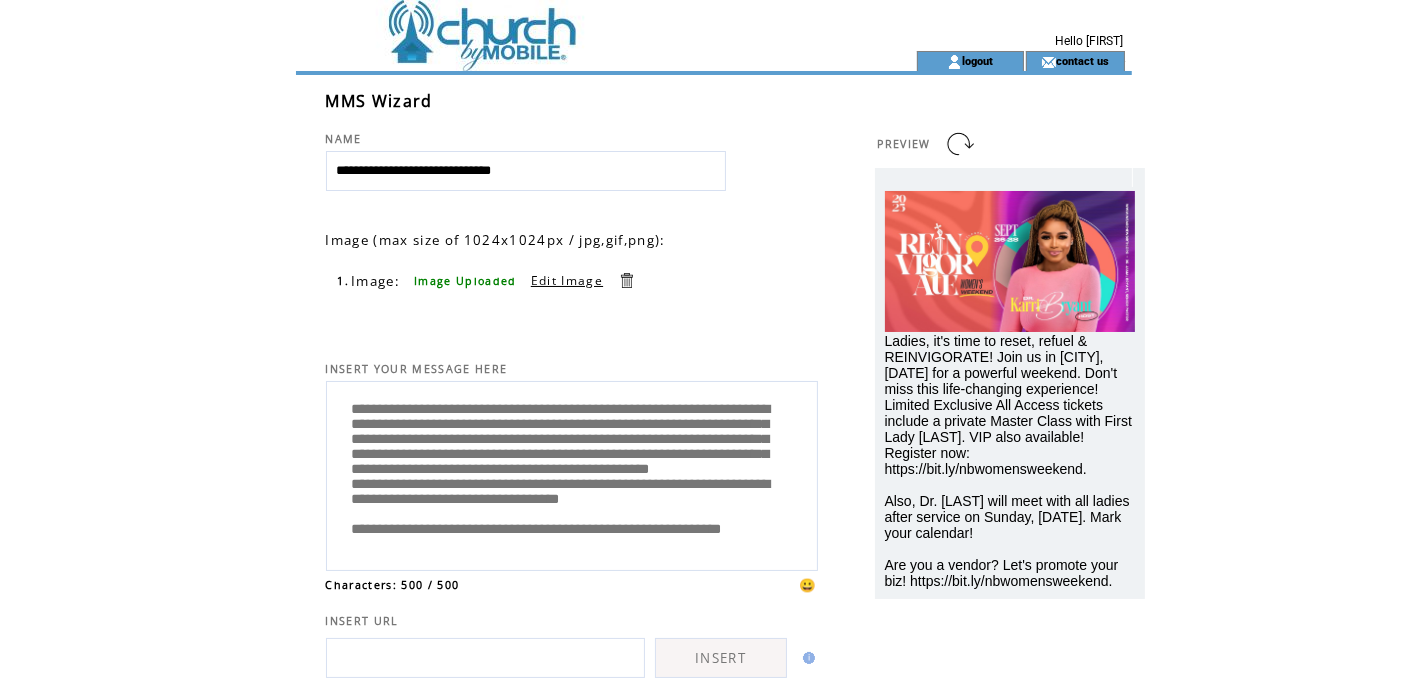 paste on "**********" 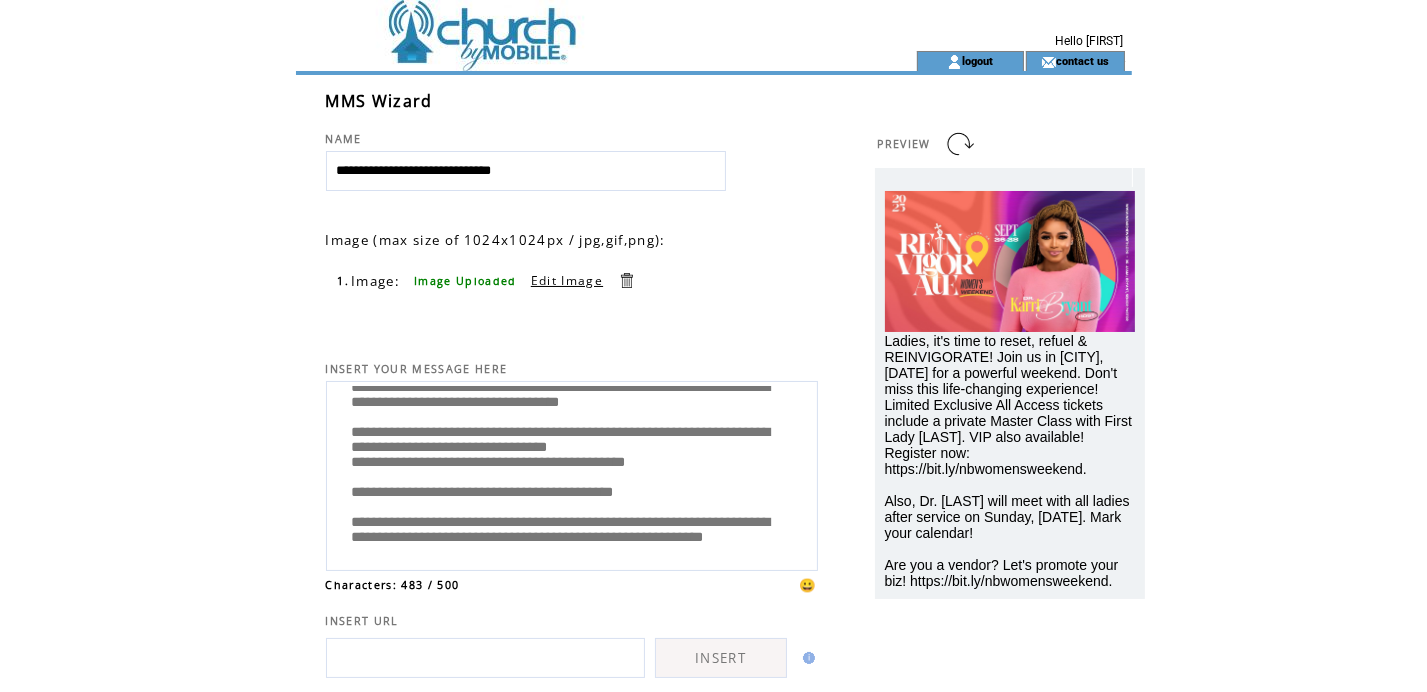 scroll, scrollTop: 0, scrollLeft: 0, axis: both 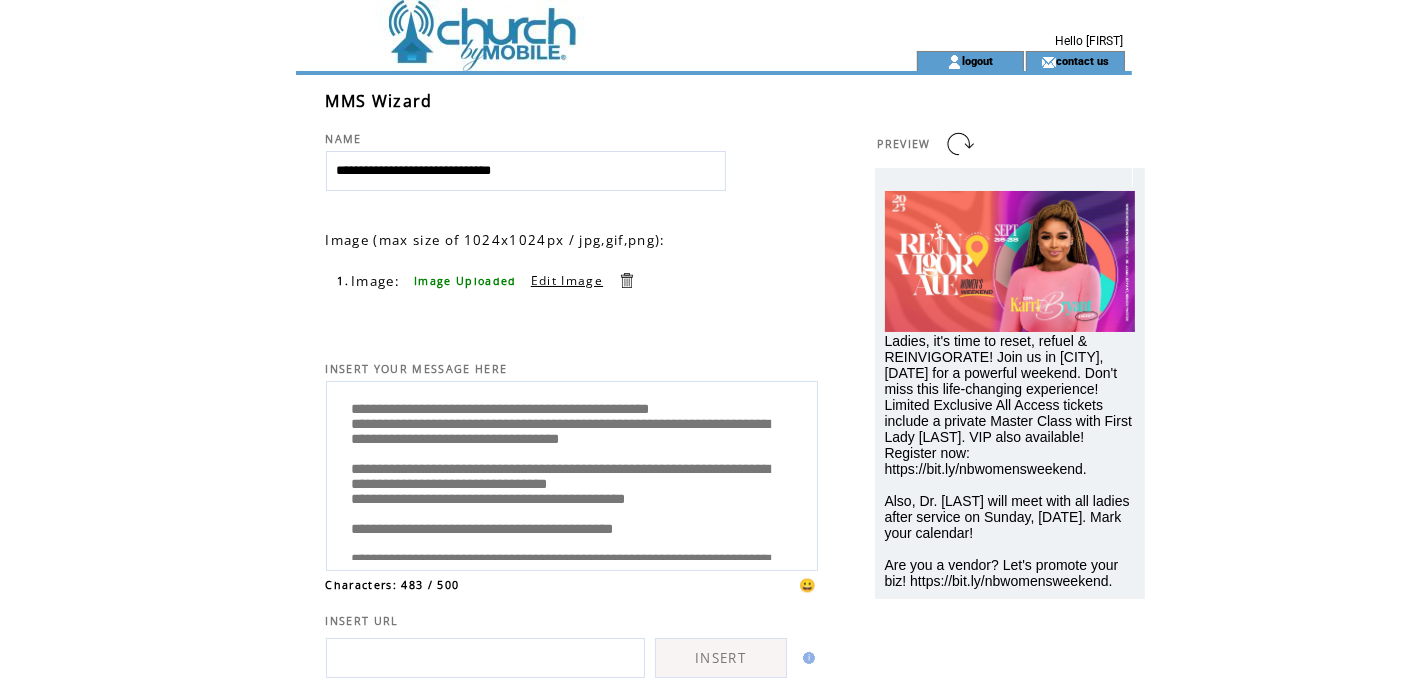 click on "**********" at bounding box center (572, 473) 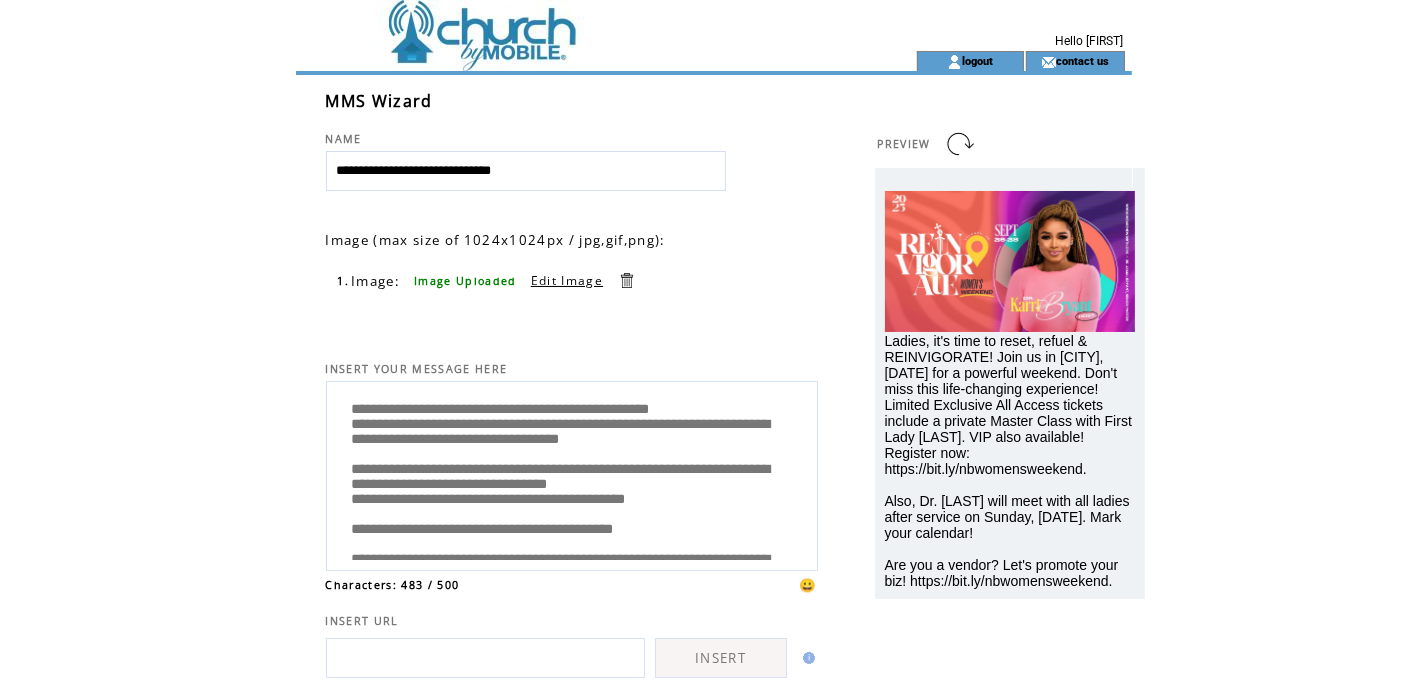 click on "**********" at bounding box center [572, 473] 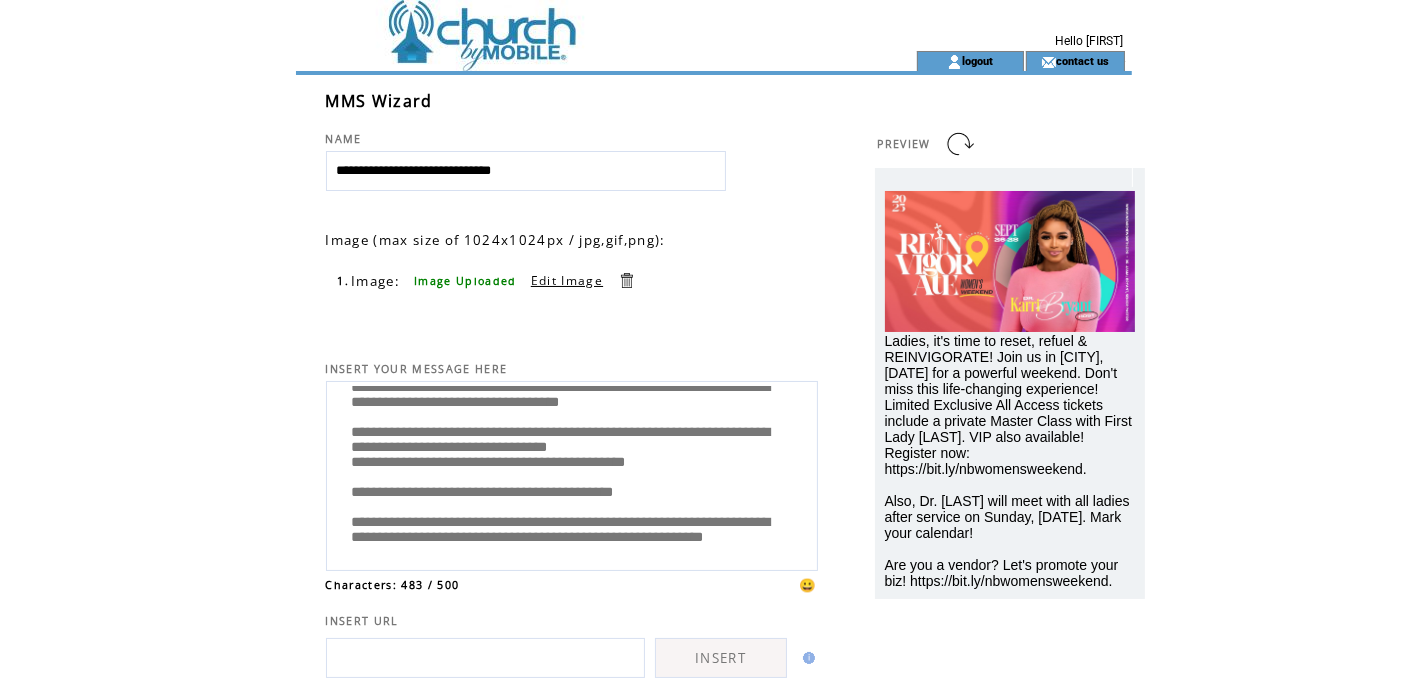 scroll, scrollTop: 100, scrollLeft: 0, axis: vertical 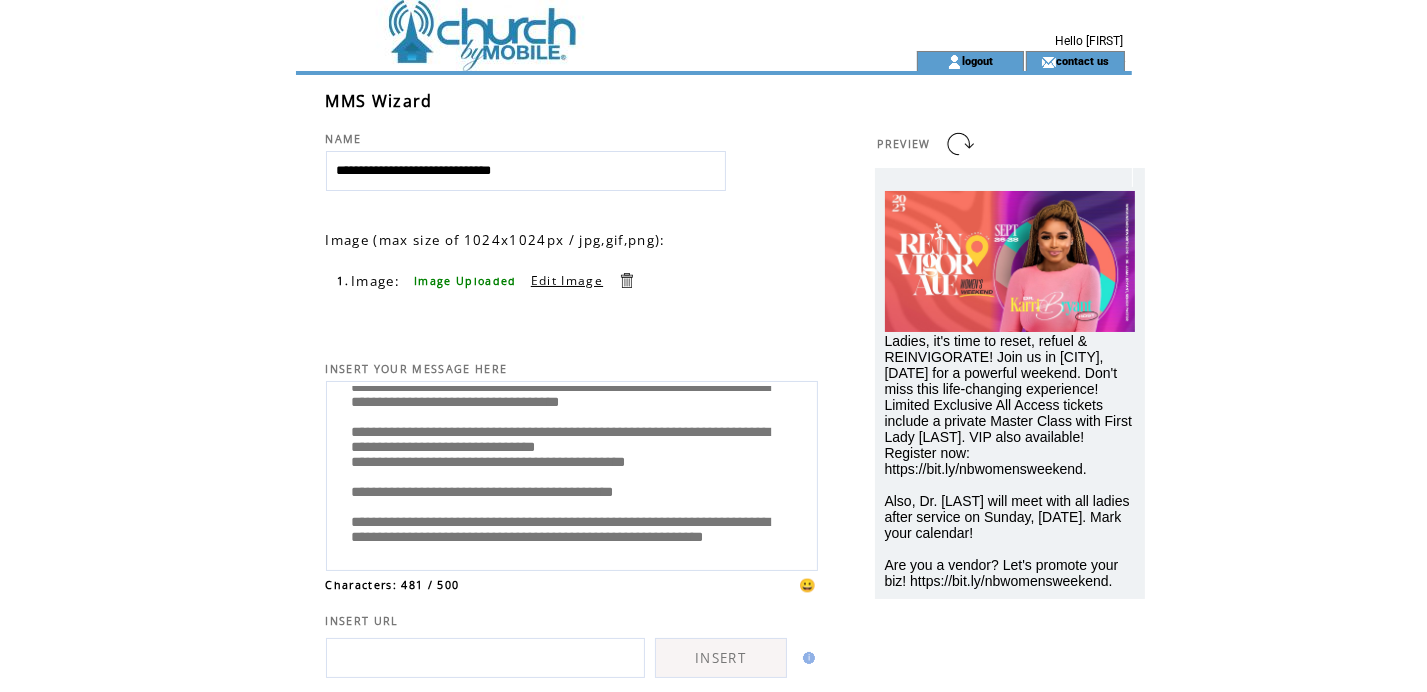 click on "**********" at bounding box center (572, 473) 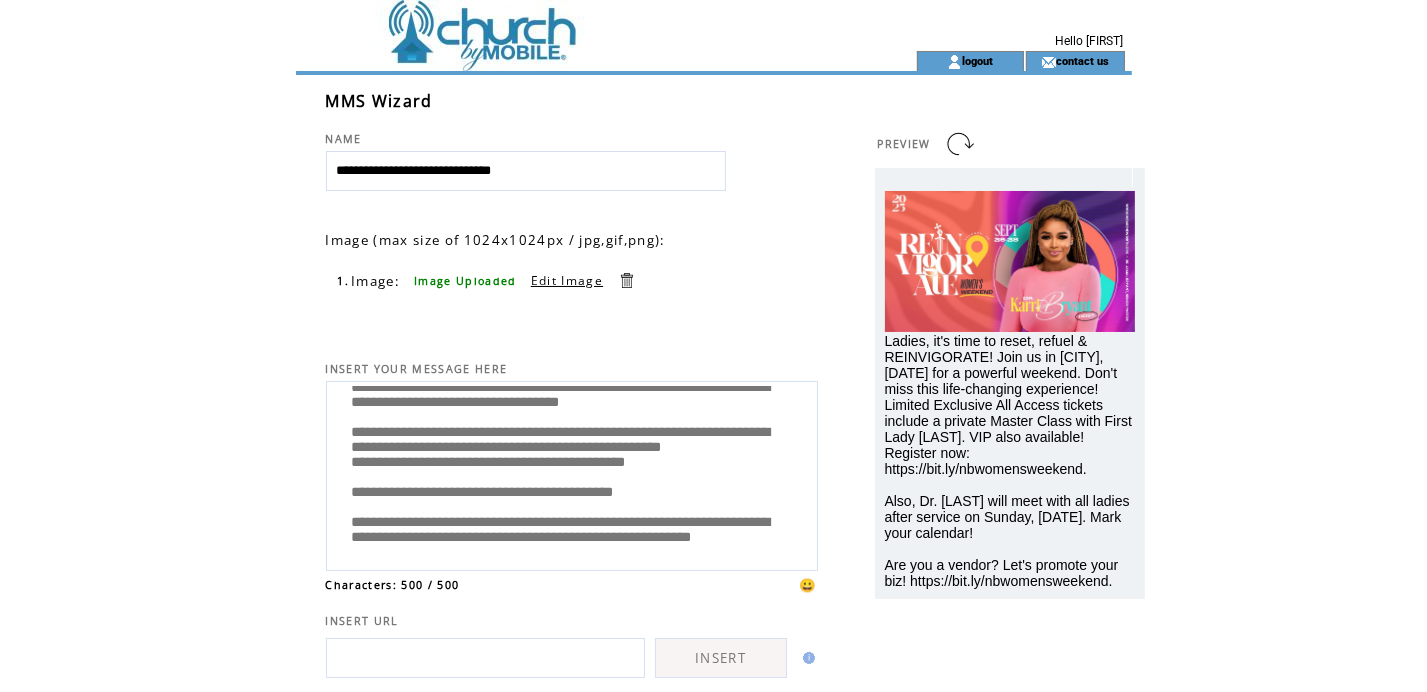 click on "**********" at bounding box center (572, 473) 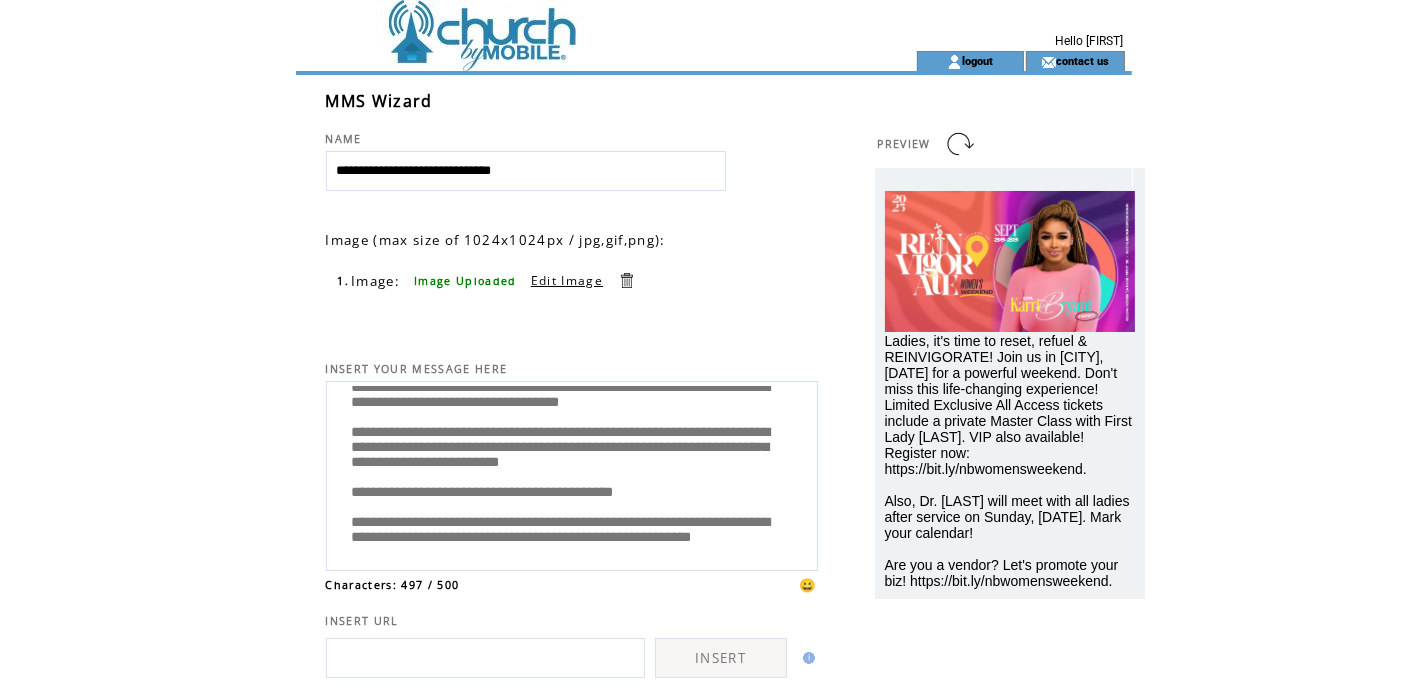 click on "**********" at bounding box center (572, 473) 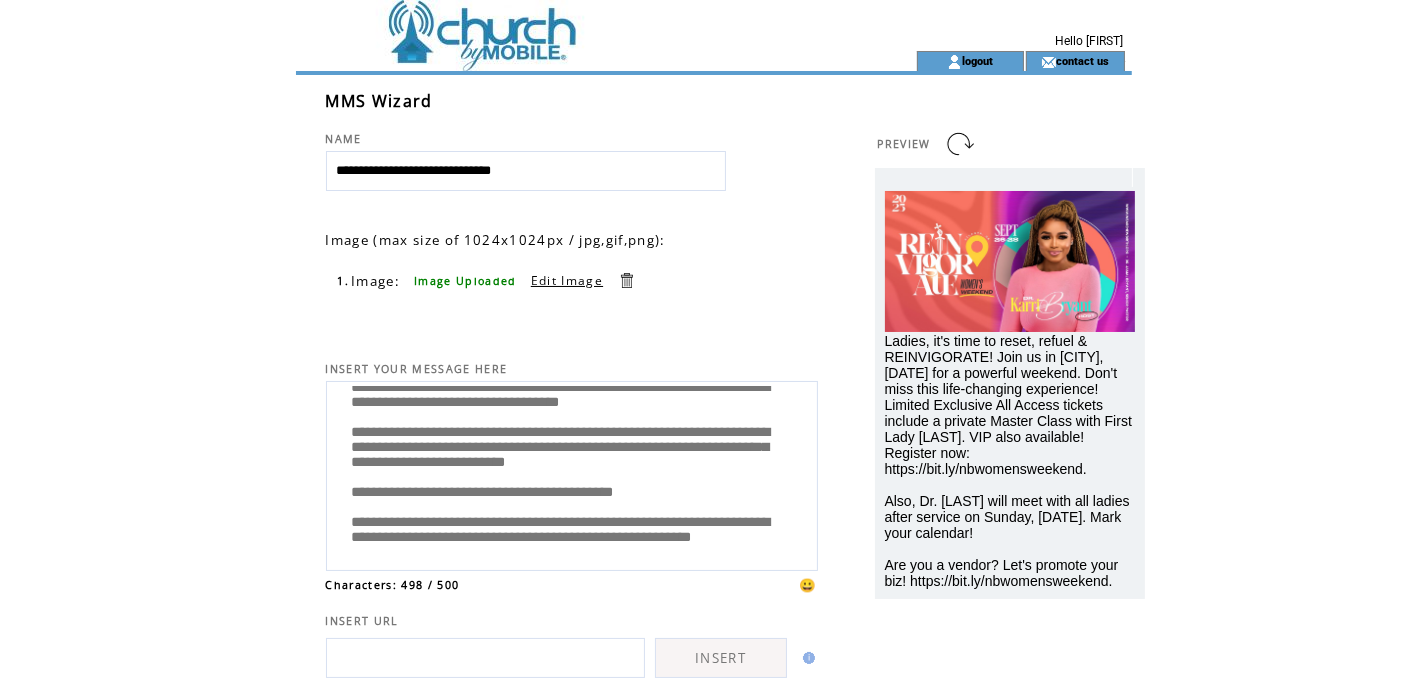 click on "**********" at bounding box center (572, 473) 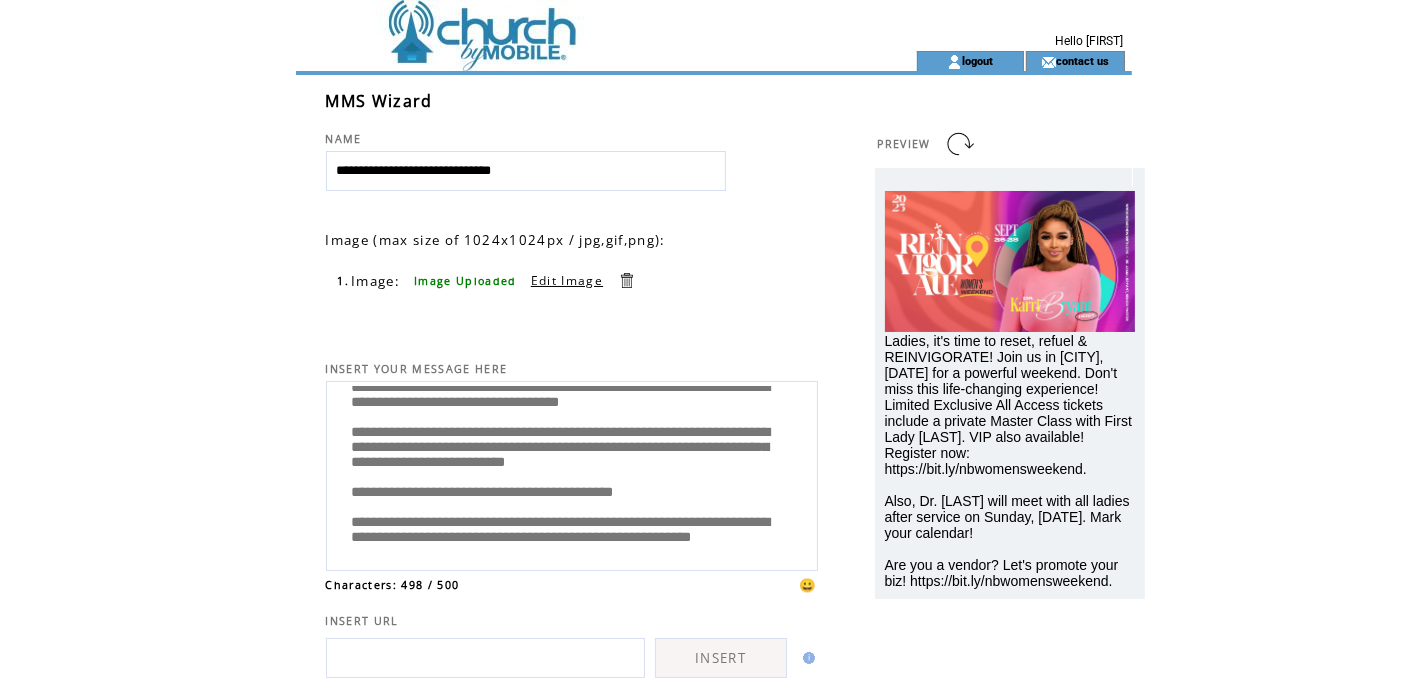 scroll, scrollTop: 163, scrollLeft: 0, axis: vertical 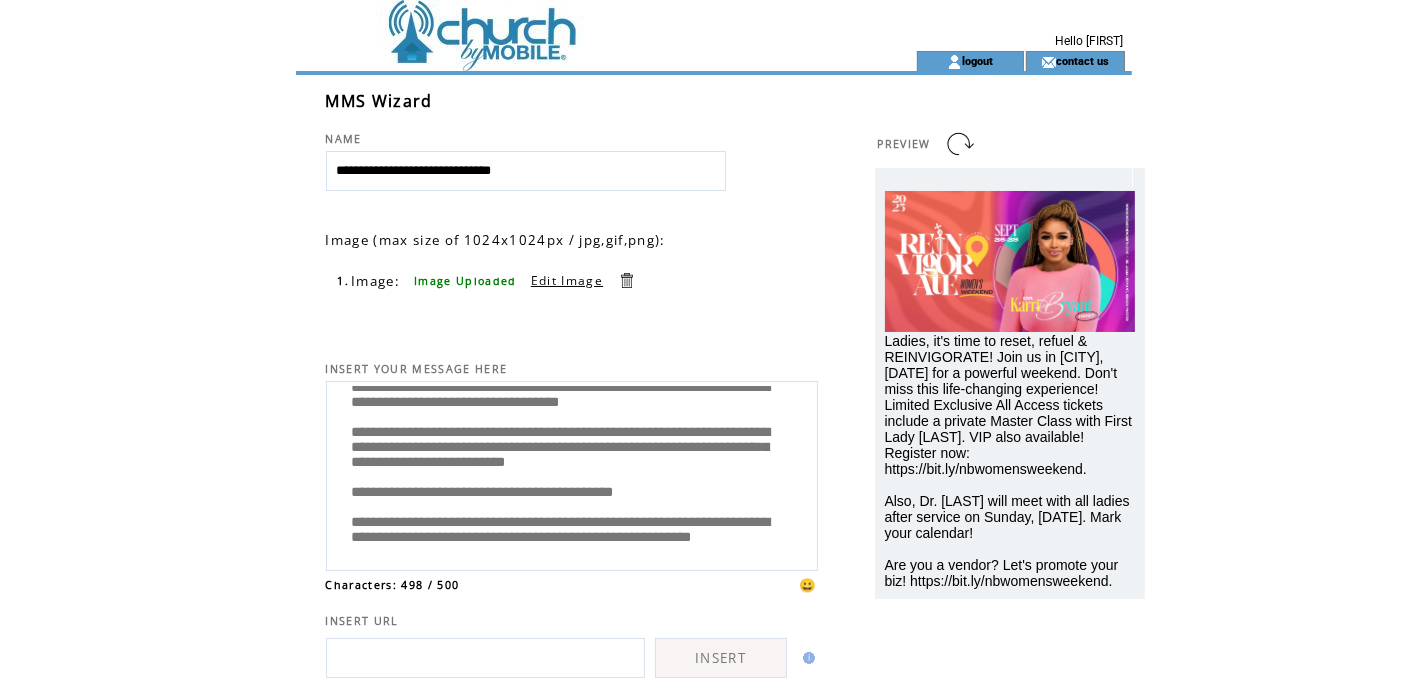 drag, startPoint x: 374, startPoint y: 489, endPoint x: 282, endPoint y: 489, distance: 92 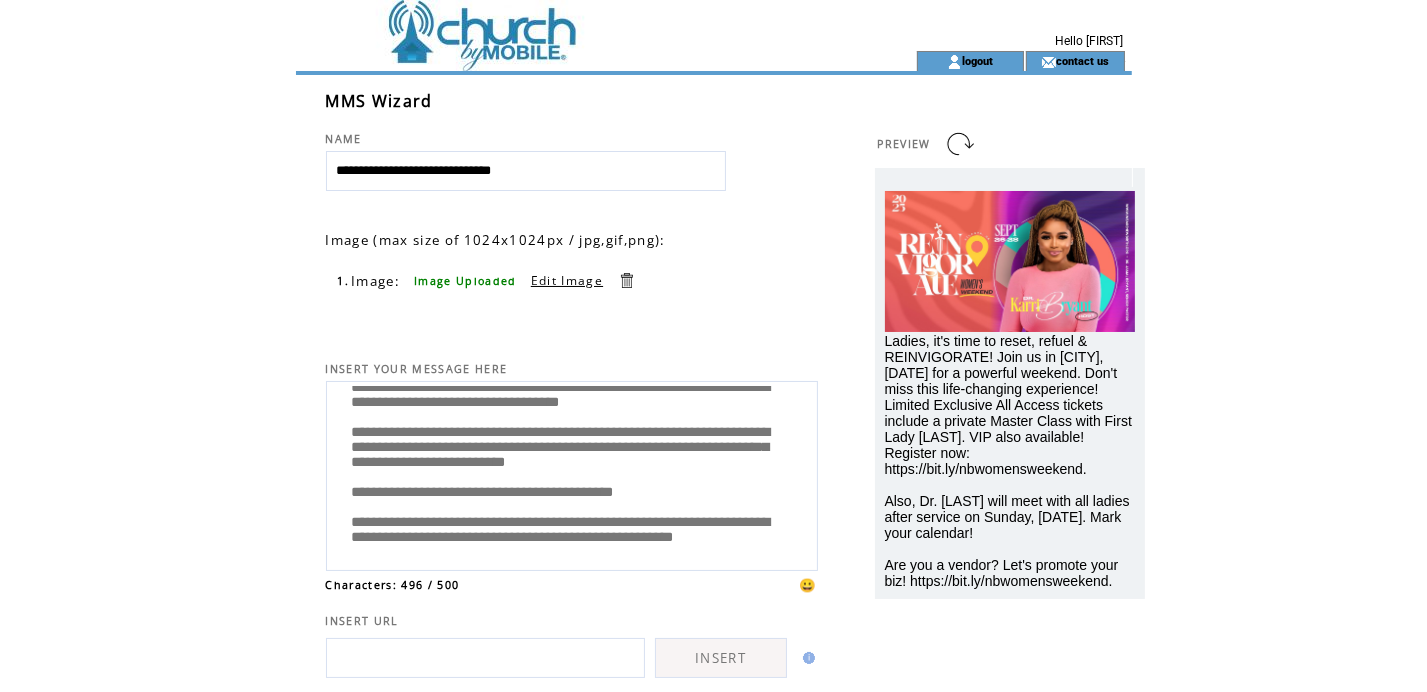 click on "**********" at bounding box center [572, 473] 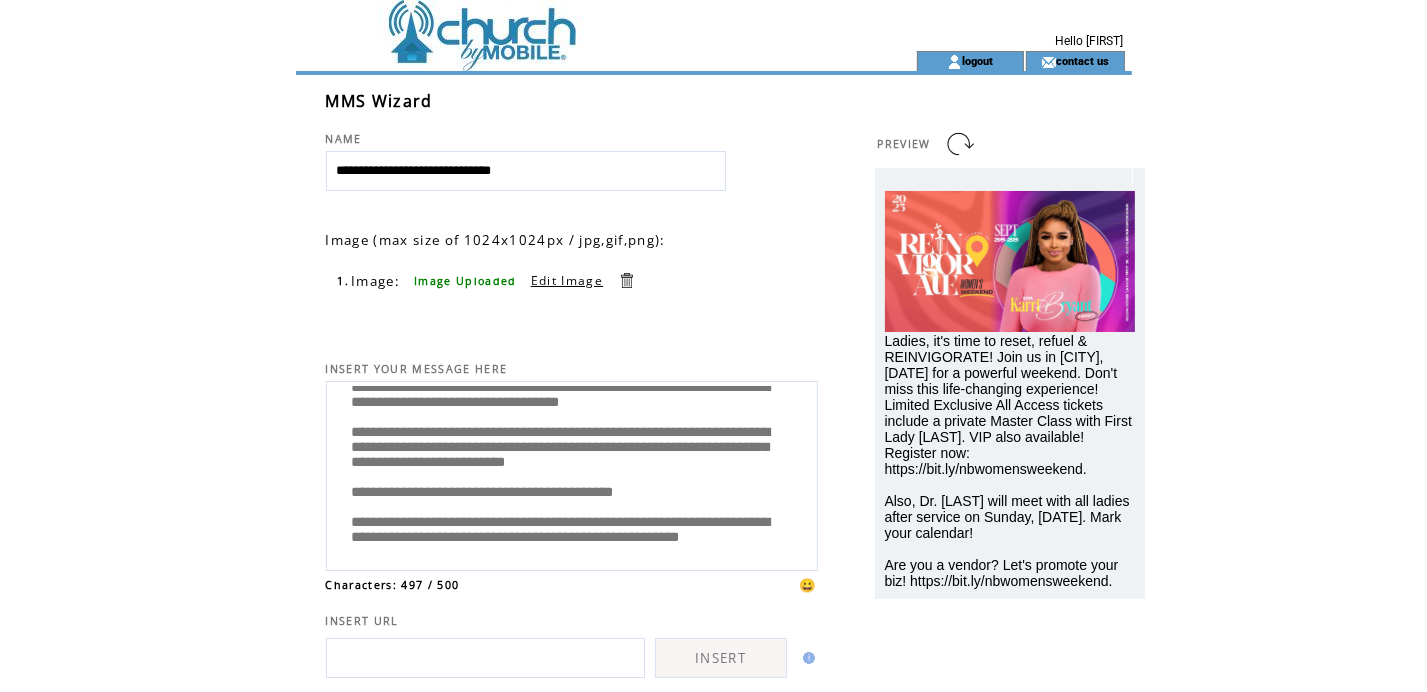 click on "**********" at bounding box center (572, 473) 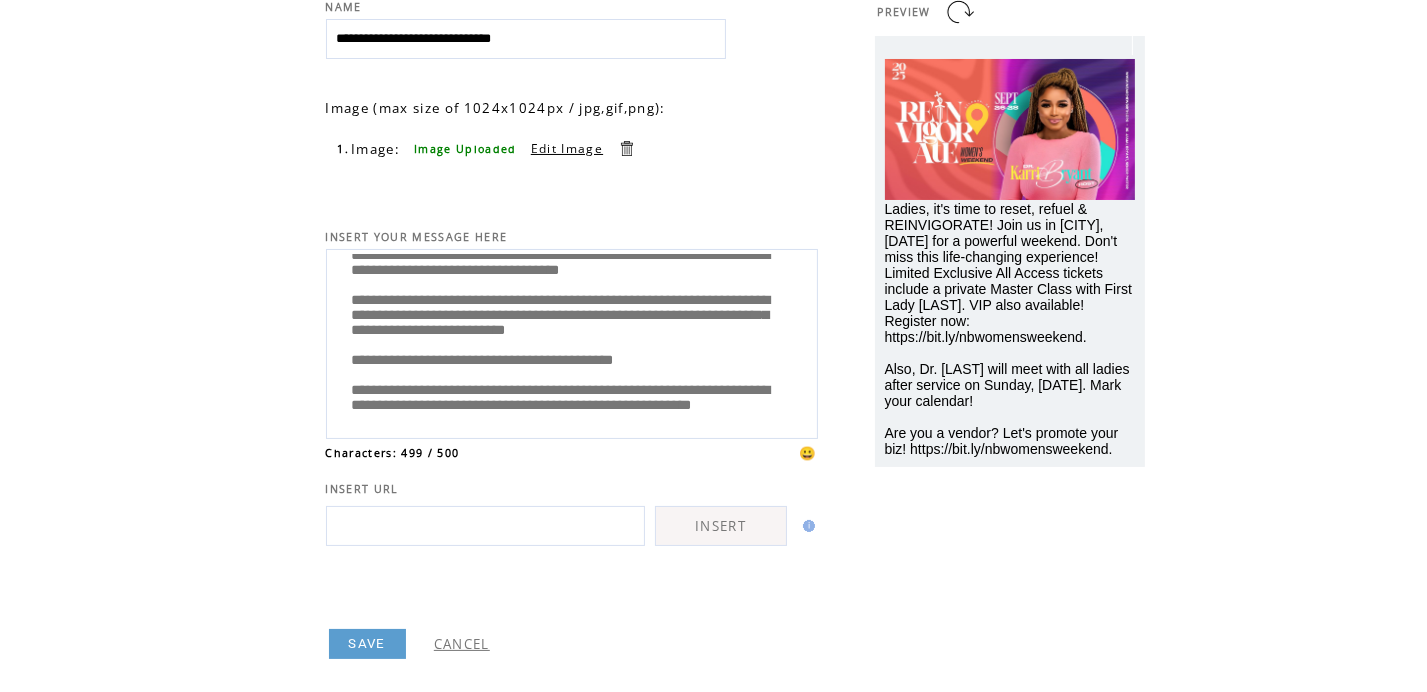 scroll, scrollTop: 160, scrollLeft: 0, axis: vertical 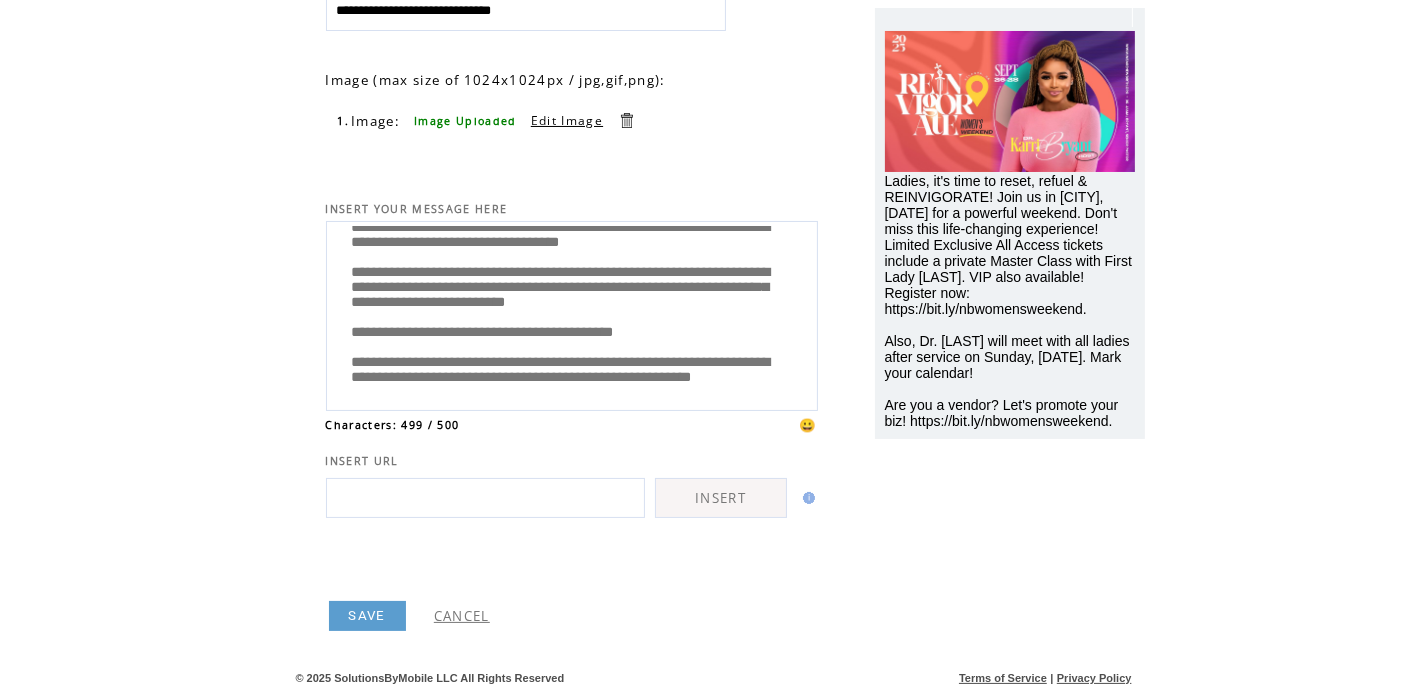 type on "**********" 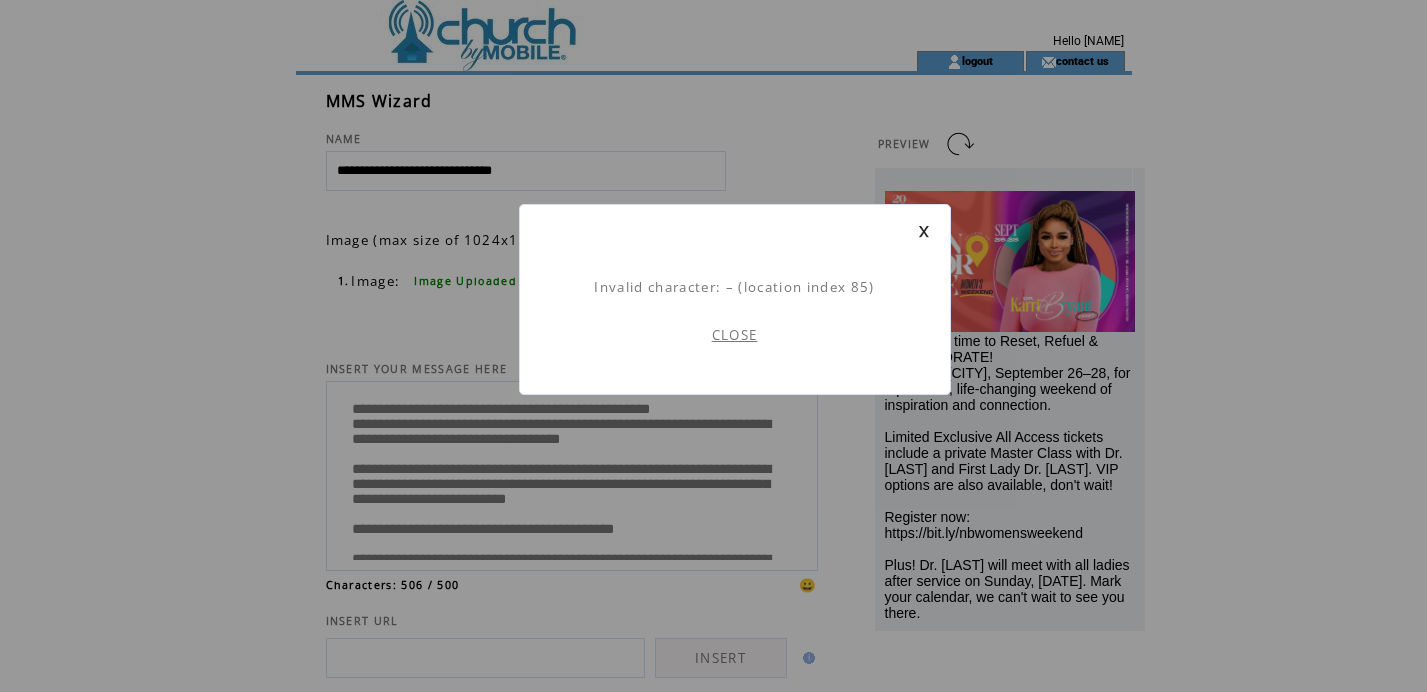 scroll, scrollTop: 0, scrollLeft: 0, axis: both 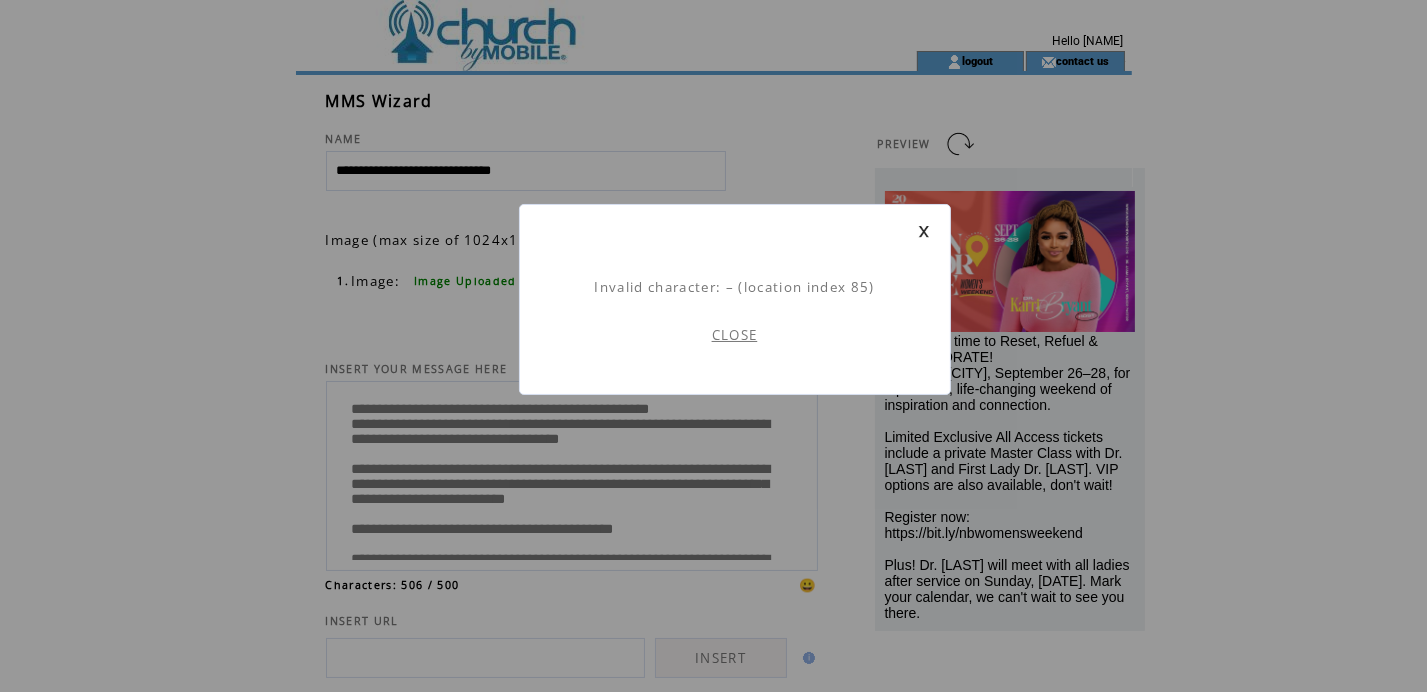 click on "CLOSE" at bounding box center (735, 335) 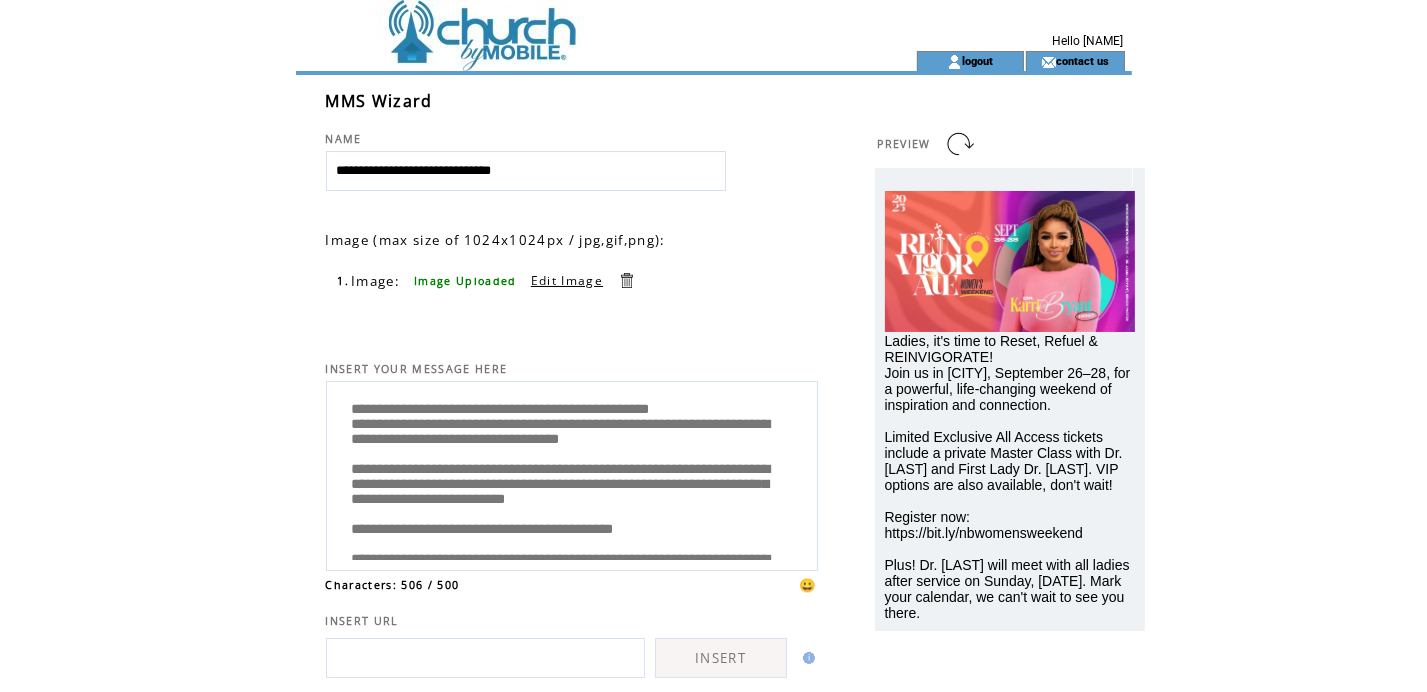 click on "**********" at bounding box center [572, 473] 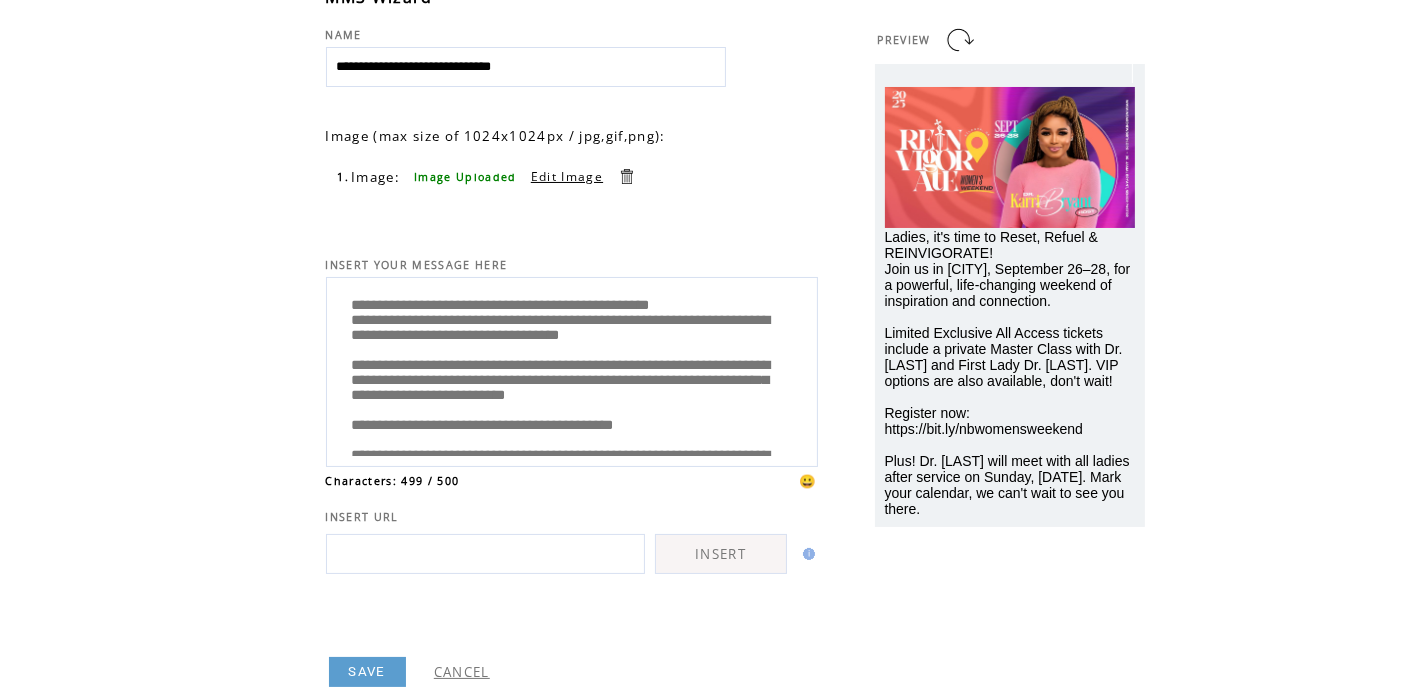 scroll, scrollTop: 160, scrollLeft: 0, axis: vertical 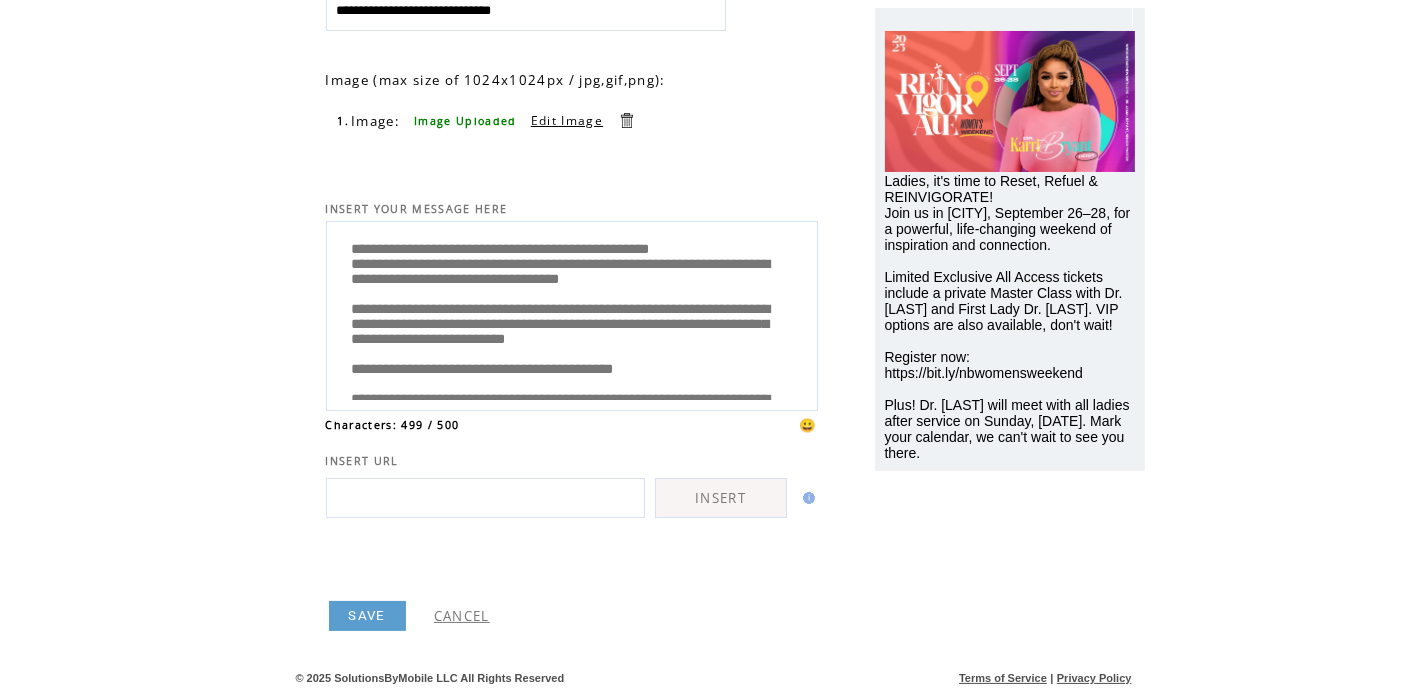 type on "**********" 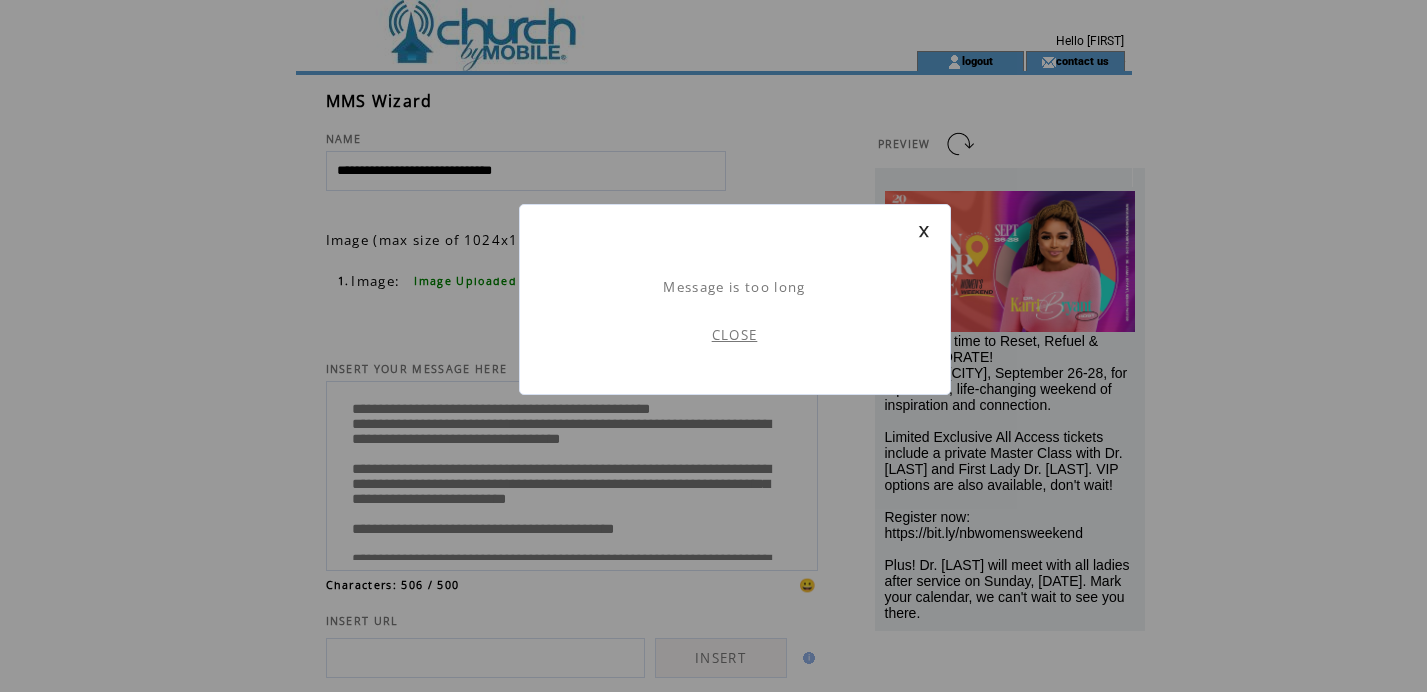 scroll, scrollTop: 0, scrollLeft: 0, axis: both 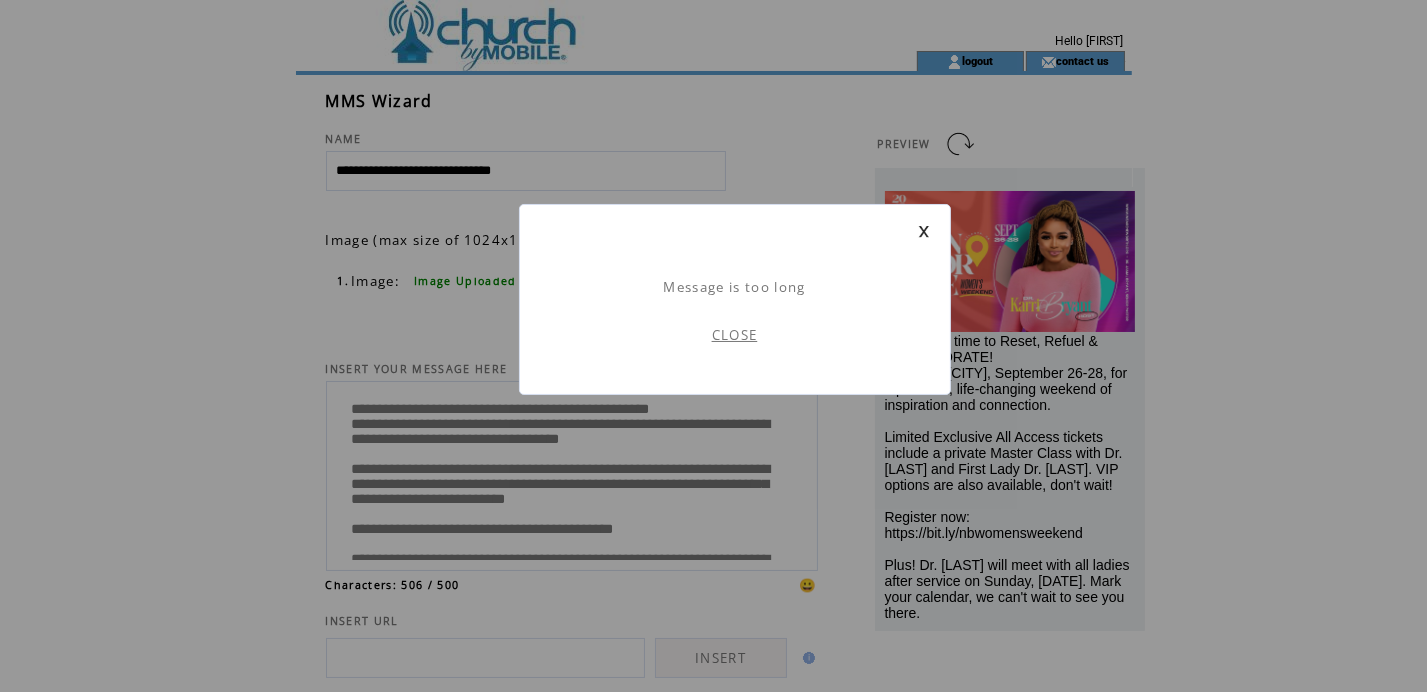 click on "CLOSE" at bounding box center [735, 335] 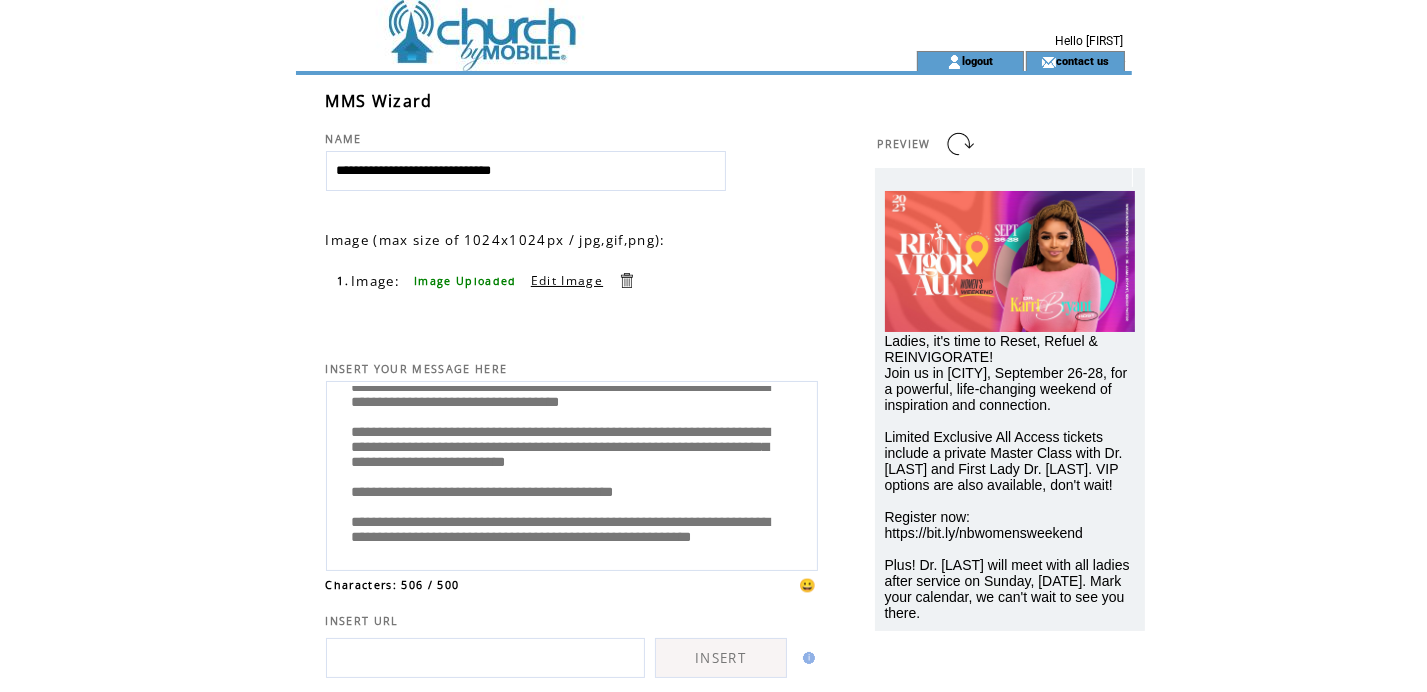 scroll, scrollTop: 100, scrollLeft: 0, axis: vertical 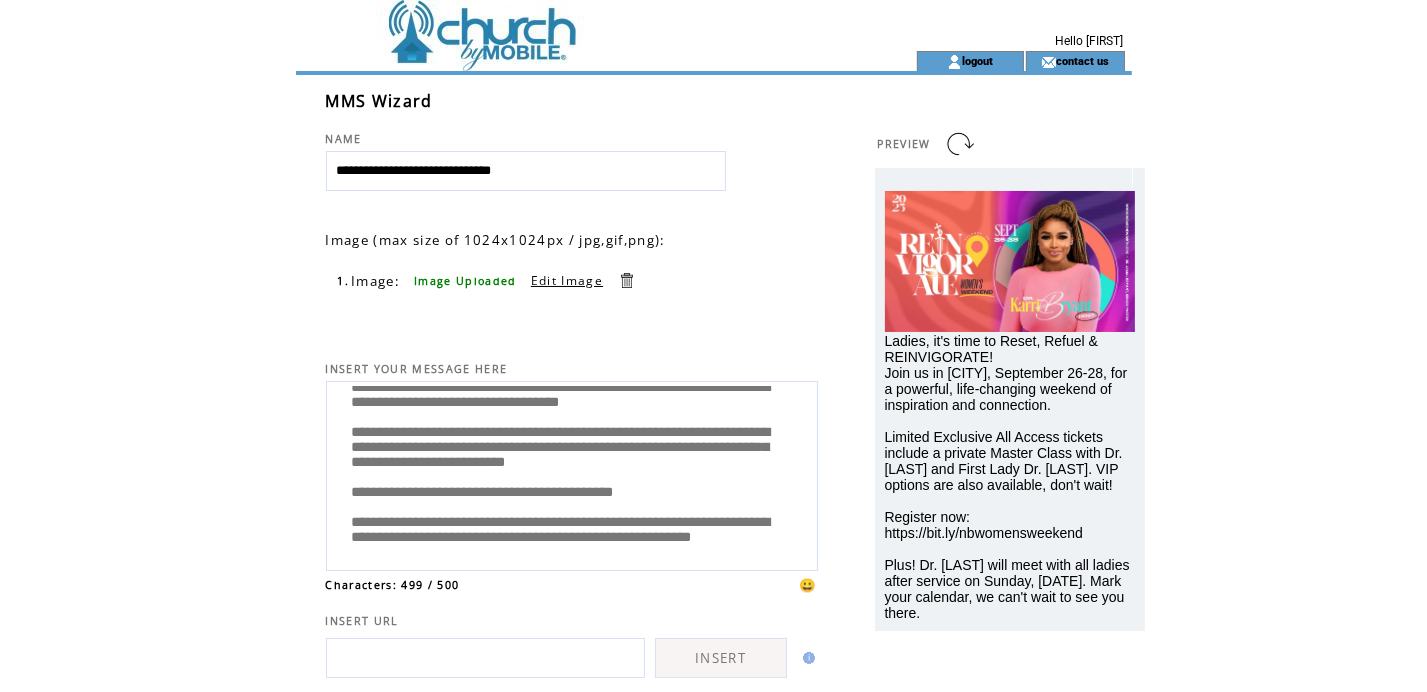 drag, startPoint x: 511, startPoint y: 475, endPoint x: 494, endPoint y: 450, distance: 30.232433 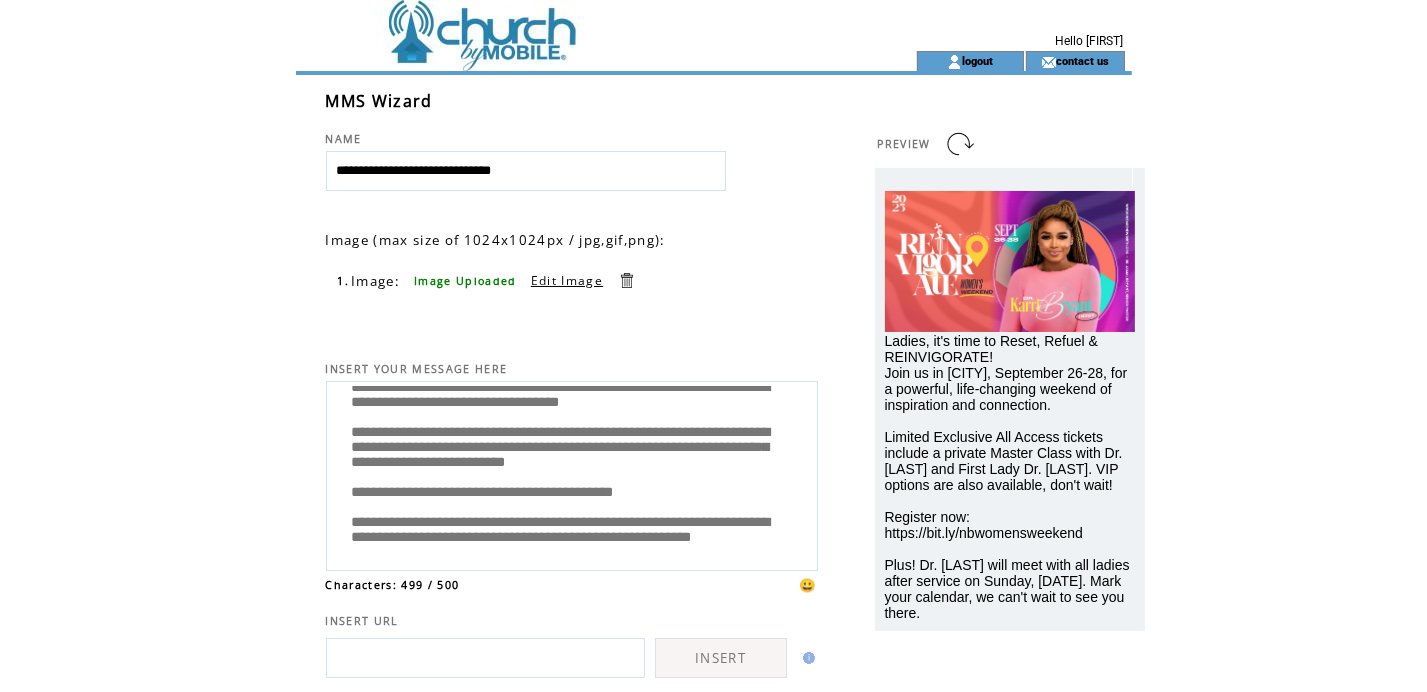 click on "**********" at bounding box center [572, 473] 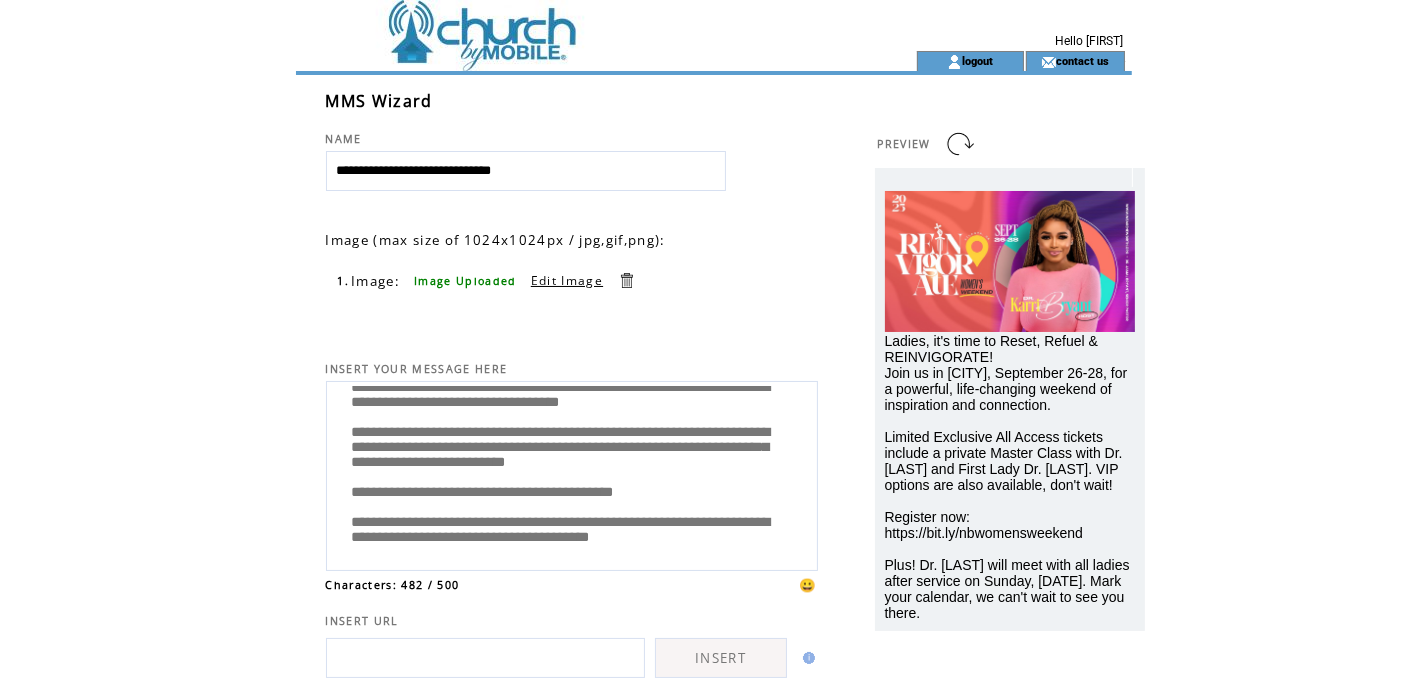 click on "**********" at bounding box center [572, 473] 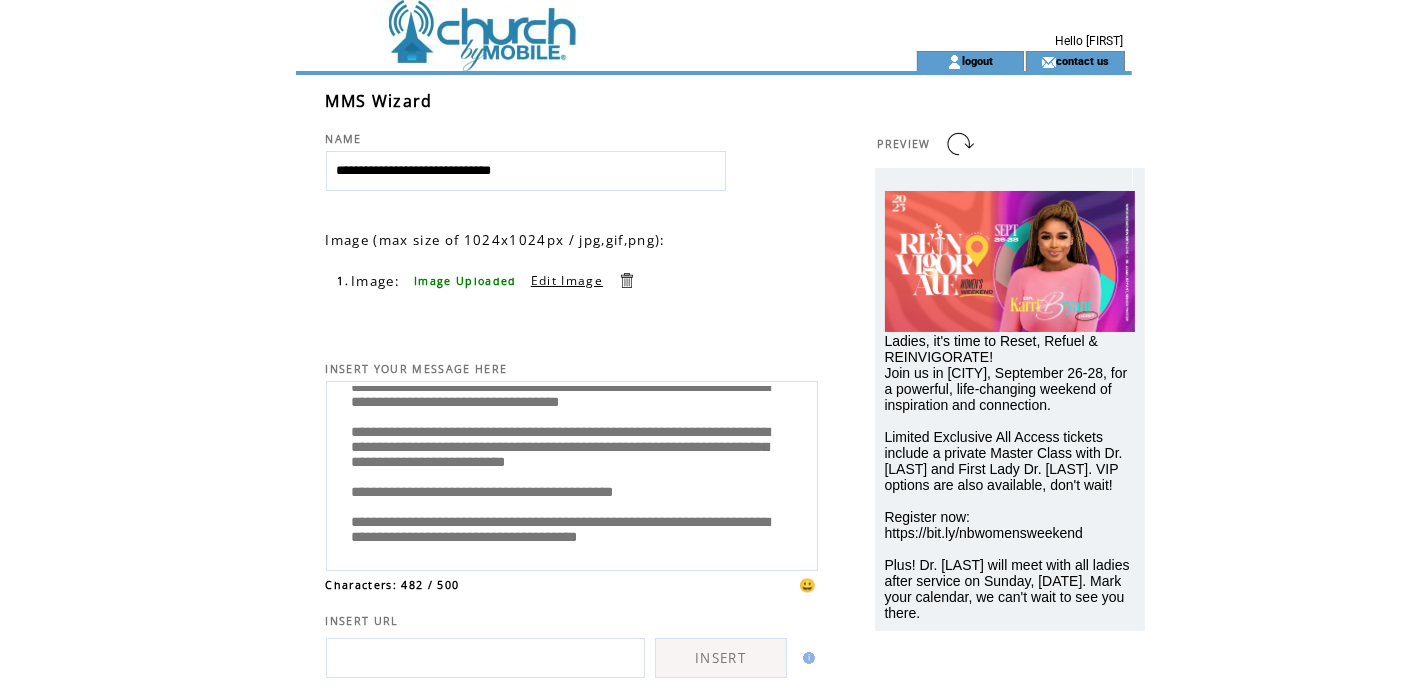 scroll, scrollTop: 142, scrollLeft: 0, axis: vertical 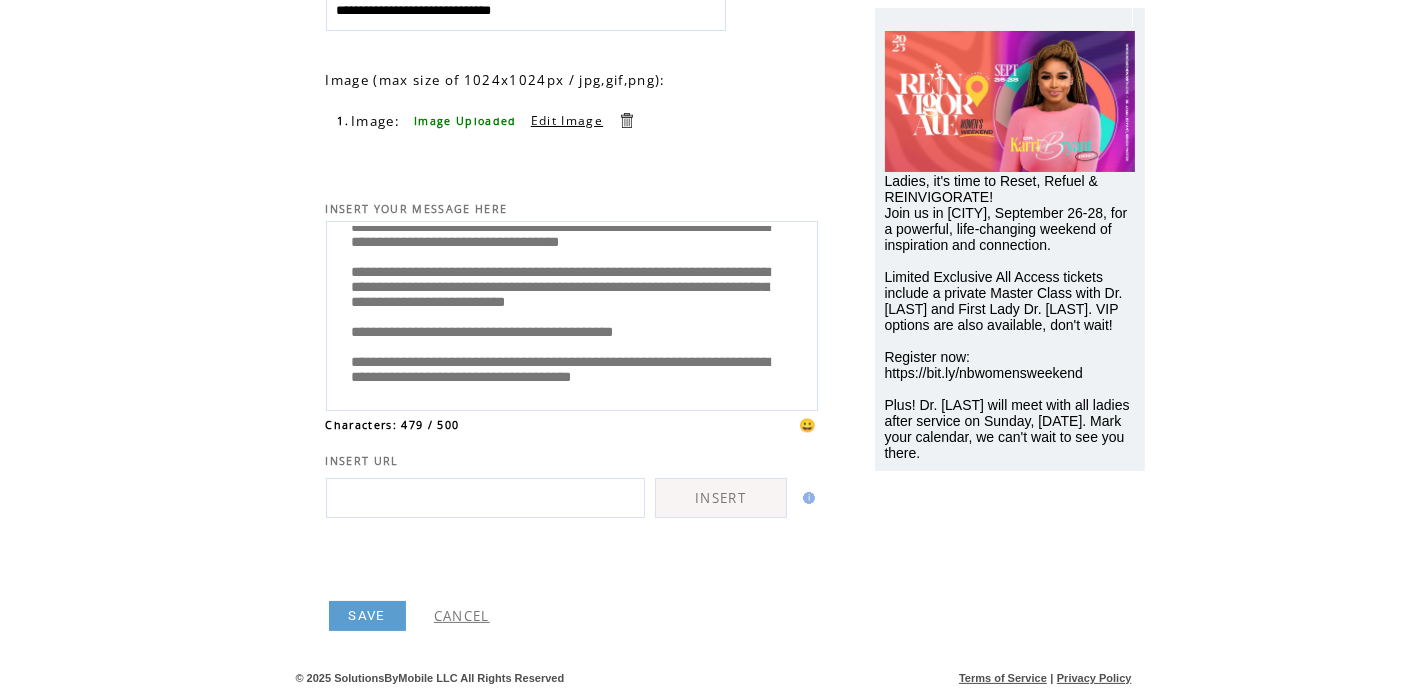 type on "**********" 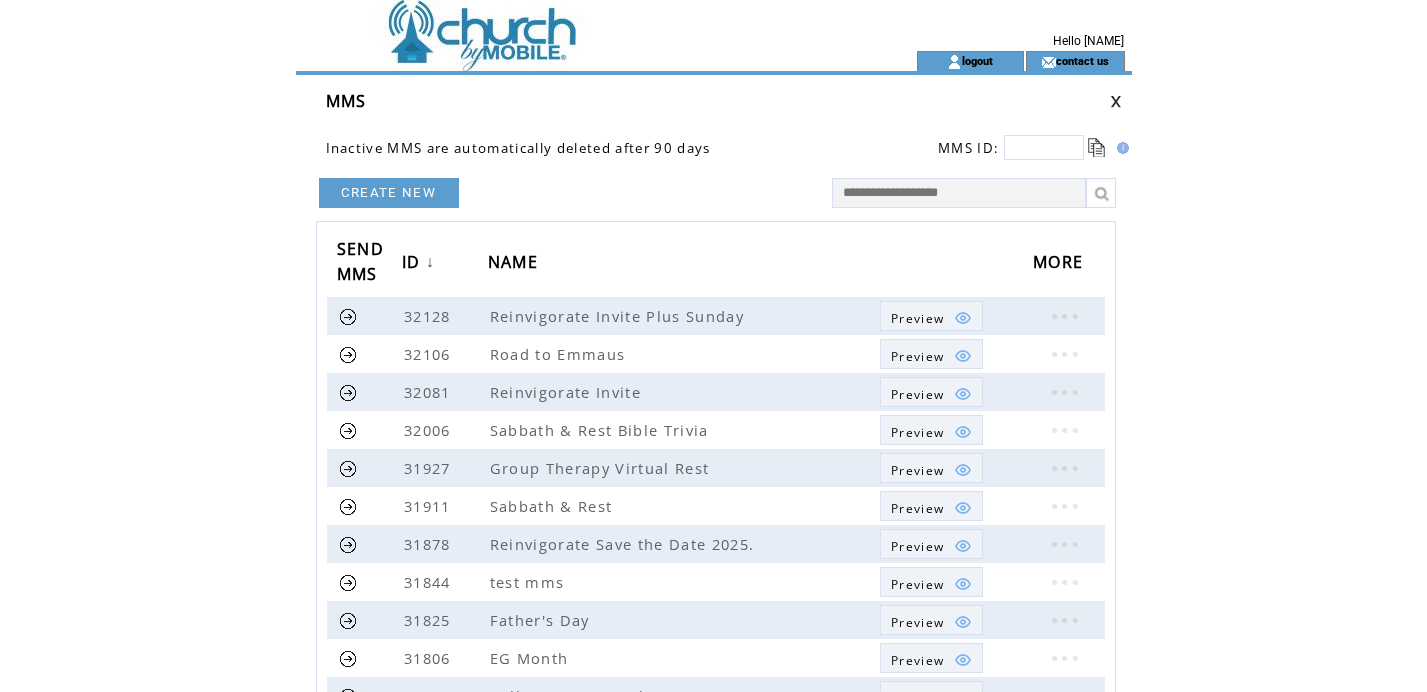 scroll, scrollTop: 0, scrollLeft: 0, axis: both 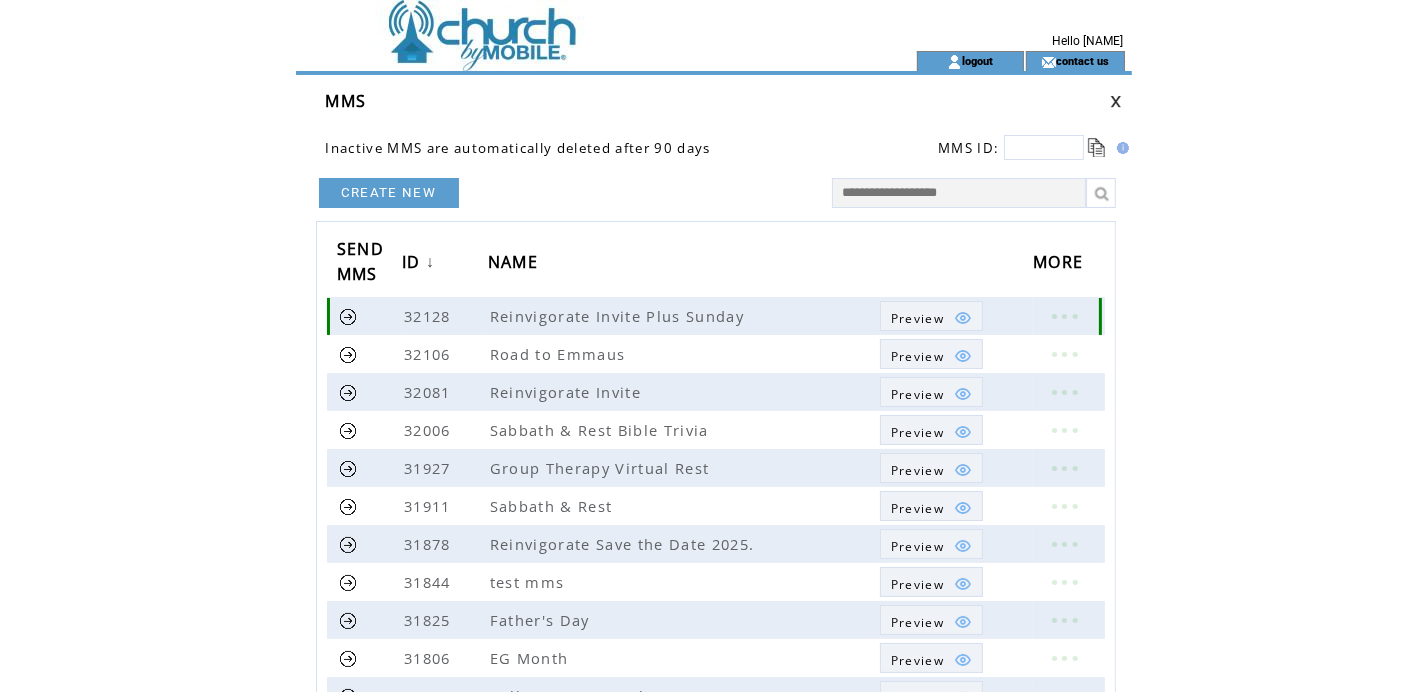 click at bounding box center (348, 316) 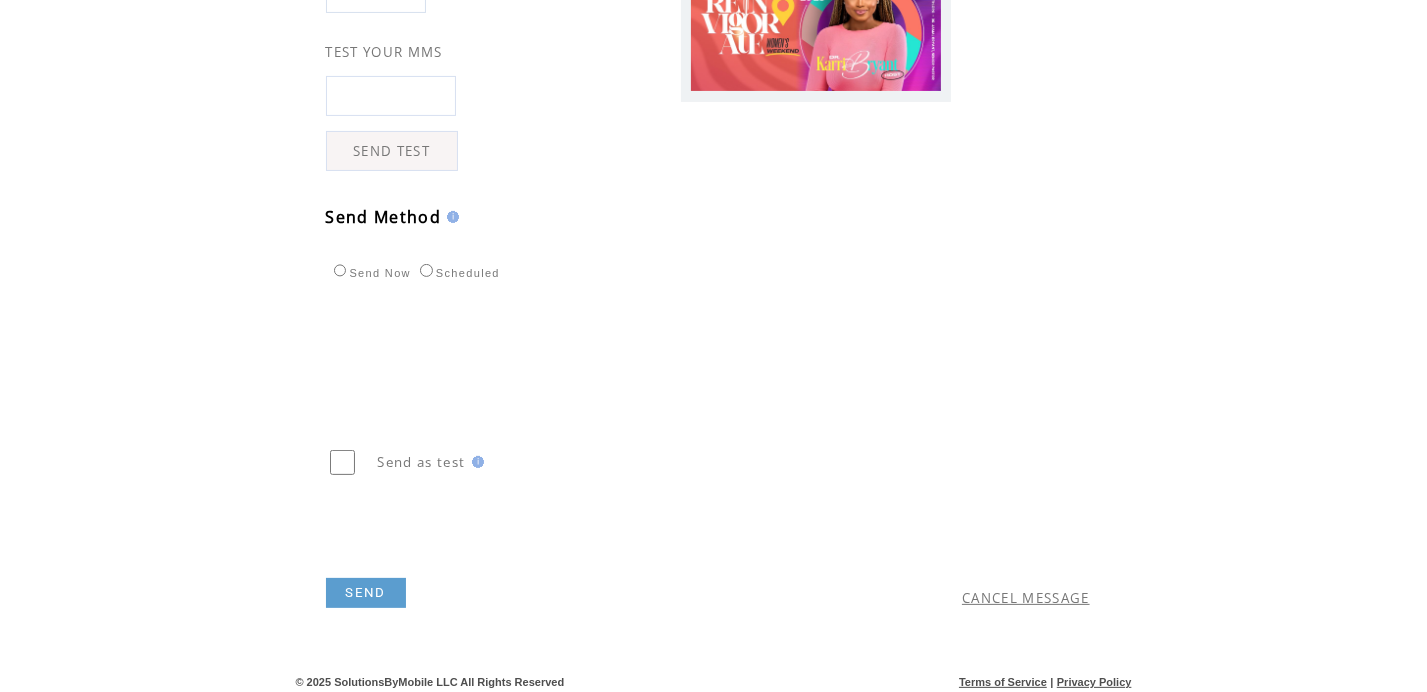 scroll, scrollTop: 528, scrollLeft: 0, axis: vertical 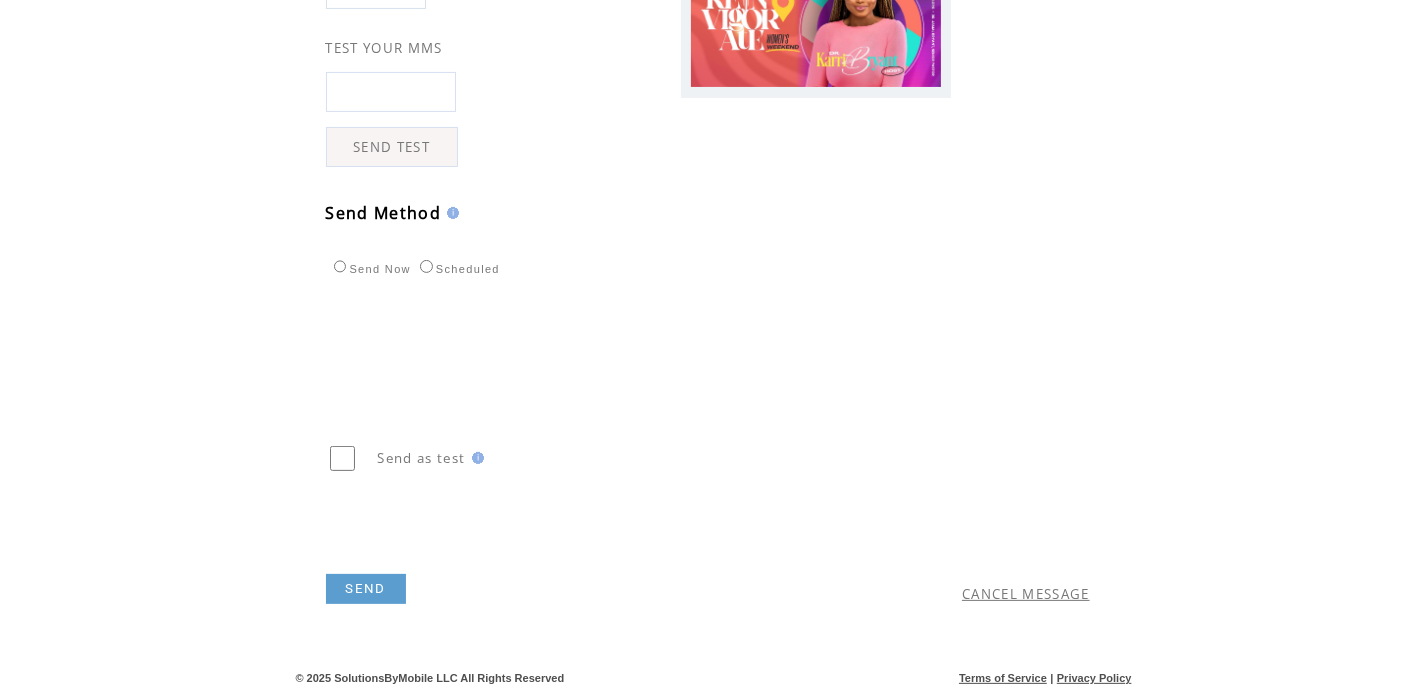 click at bounding box center [391, 92] 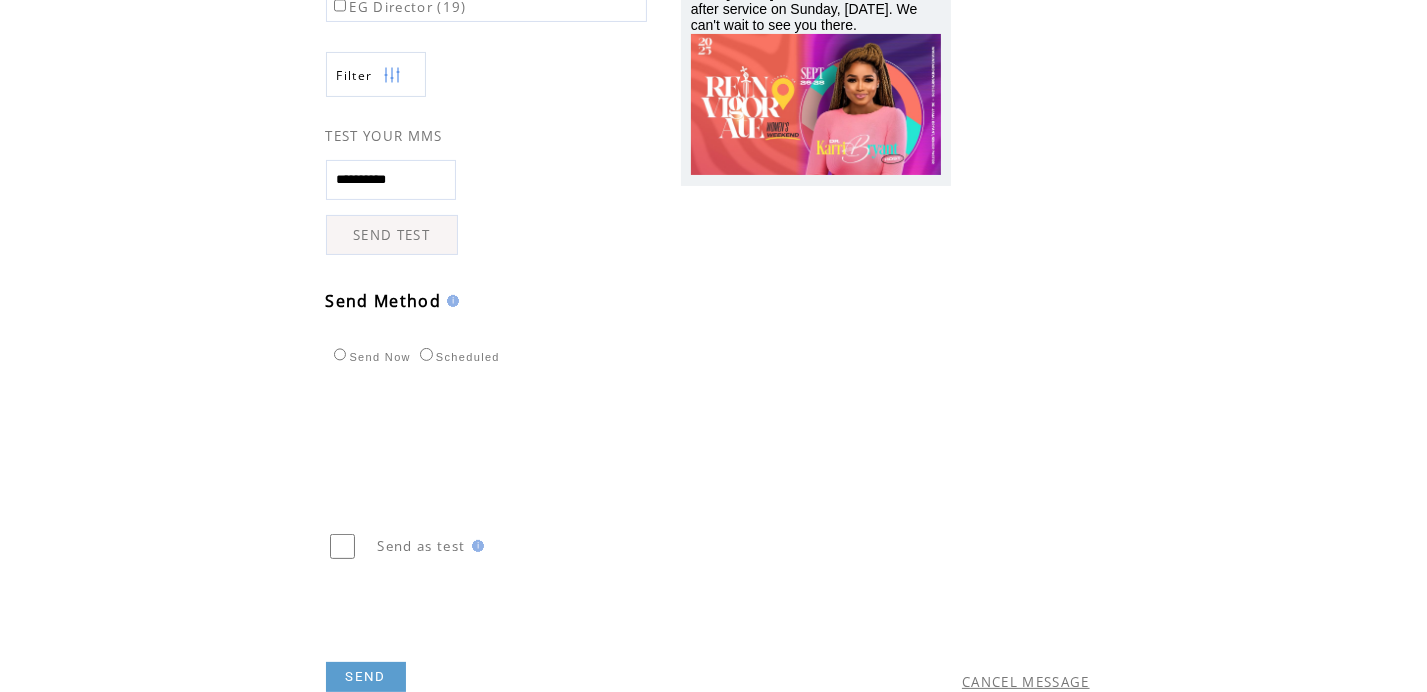 scroll, scrollTop: 328, scrollLeft: 0, axis: vertical 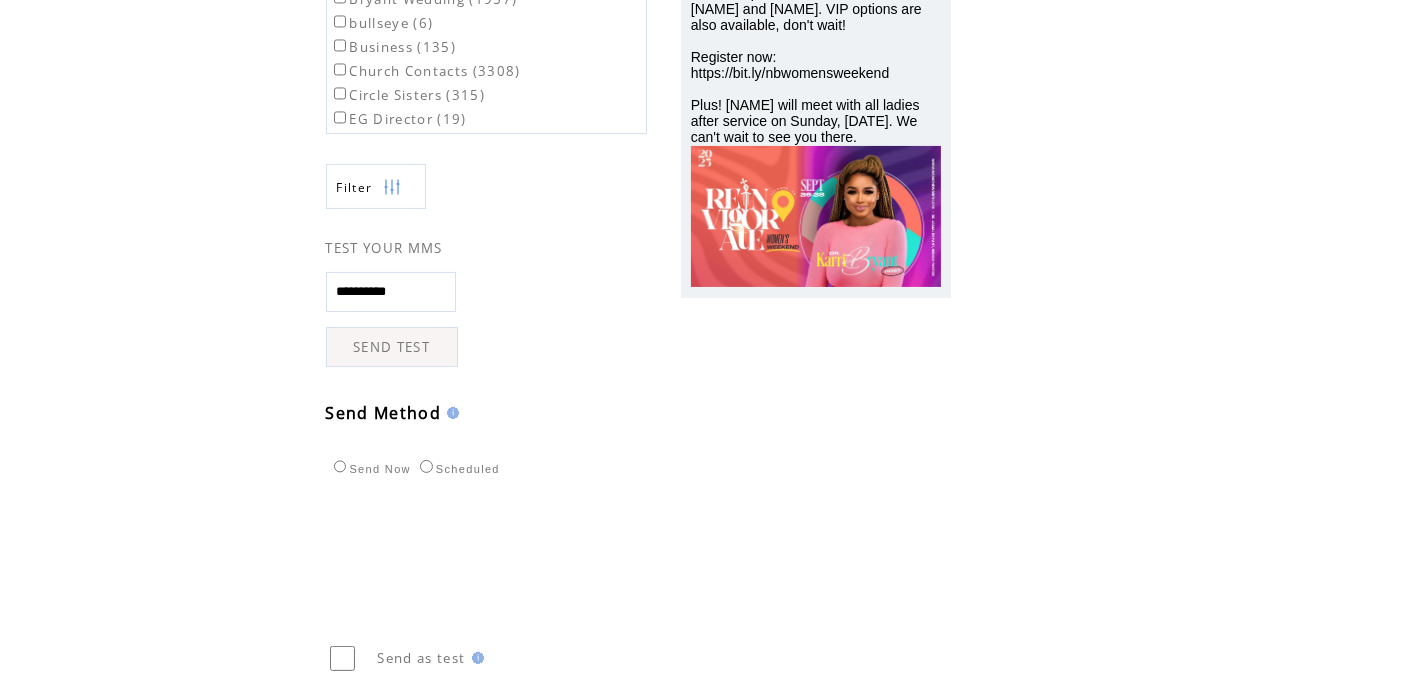 click on "SEND TEST" at bounding box center [392, 347] 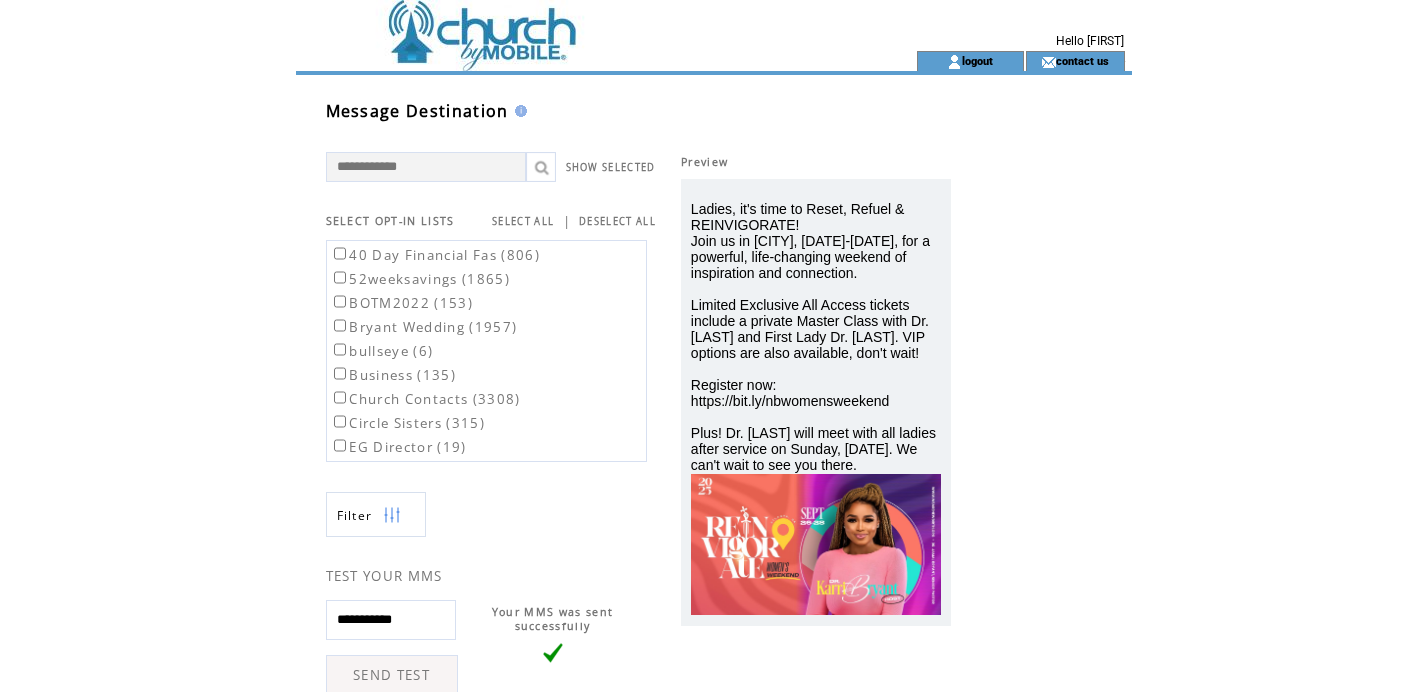 scroll, scrollTop: 0, scrollLeft: 0, axis: both 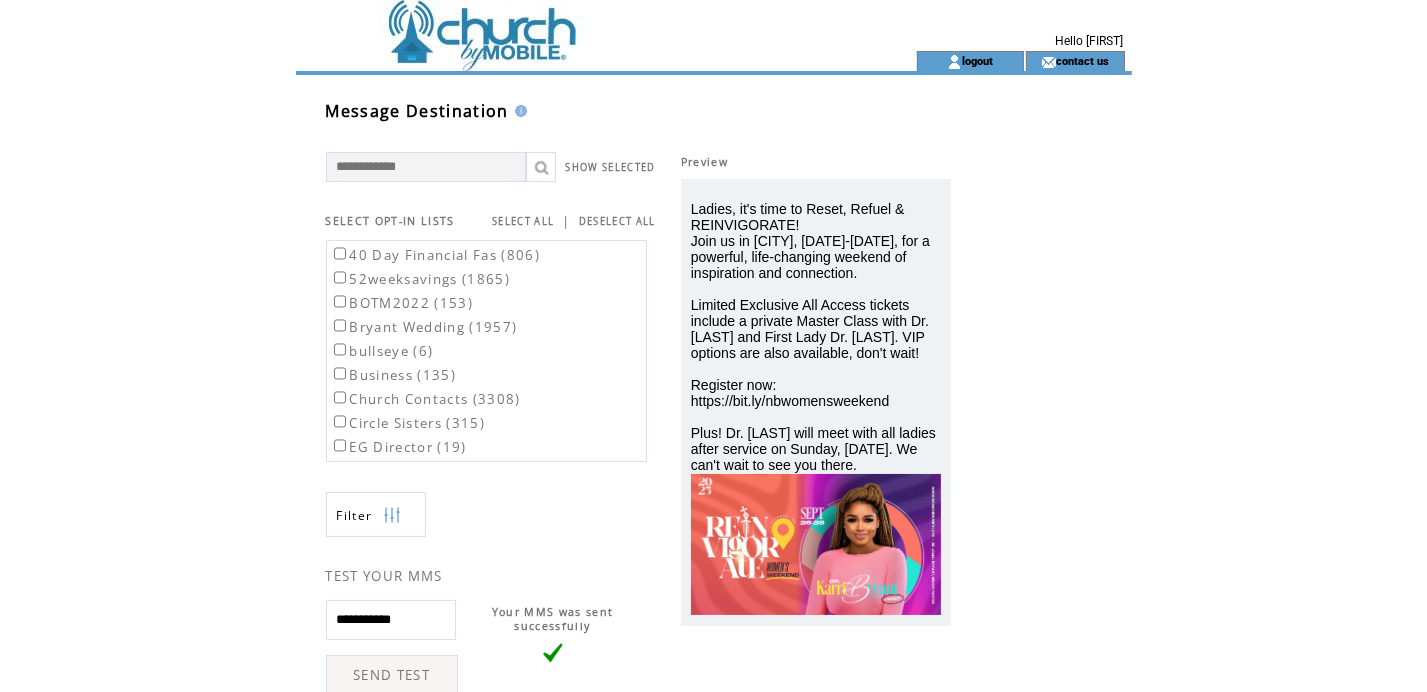 click at bounding box center (570, 25) 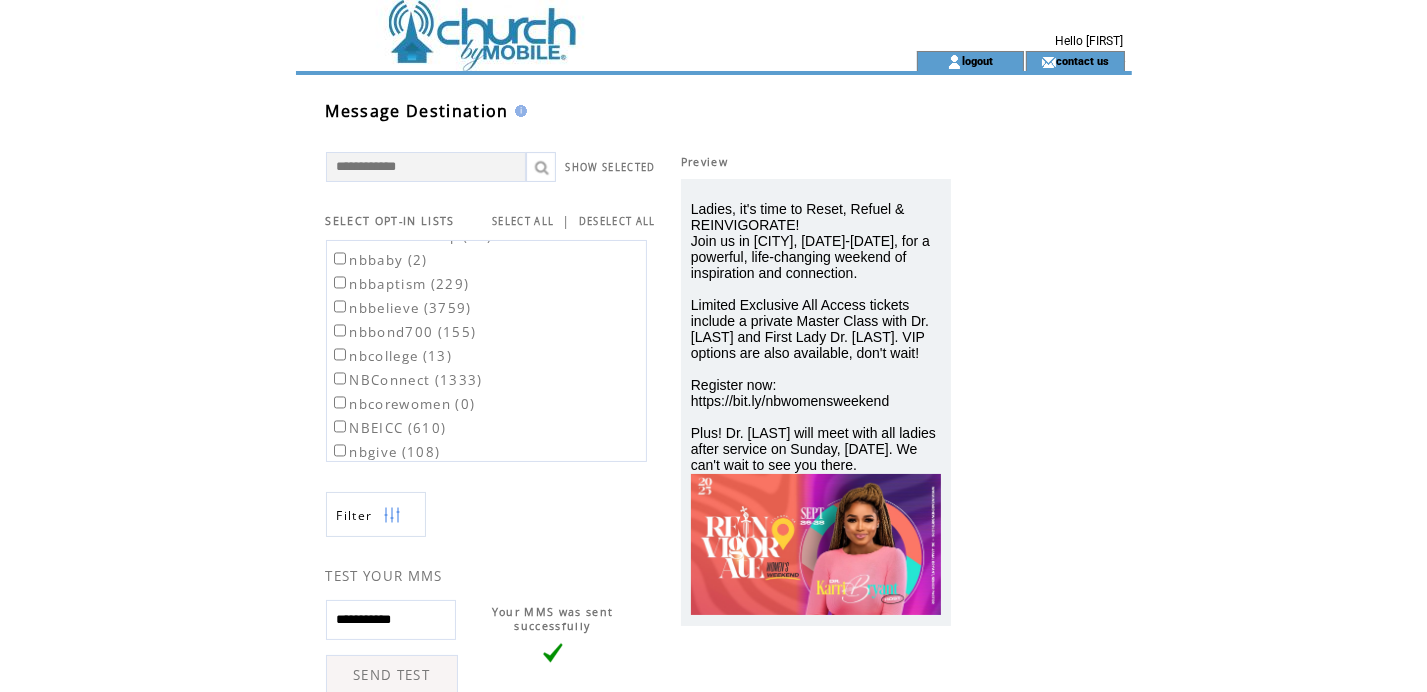 scroll, scrollTop: 600, scrollLeft: 0, axis: vertical 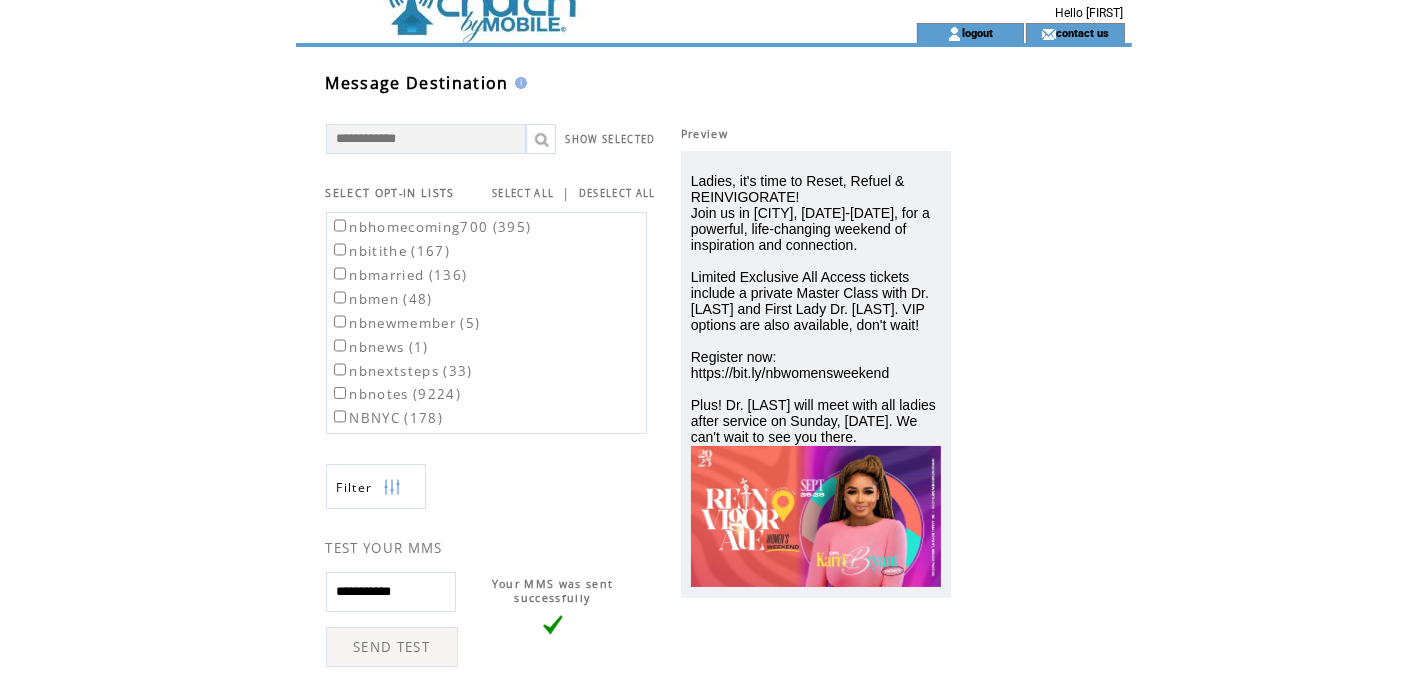 click at bounding box center [570, -3] 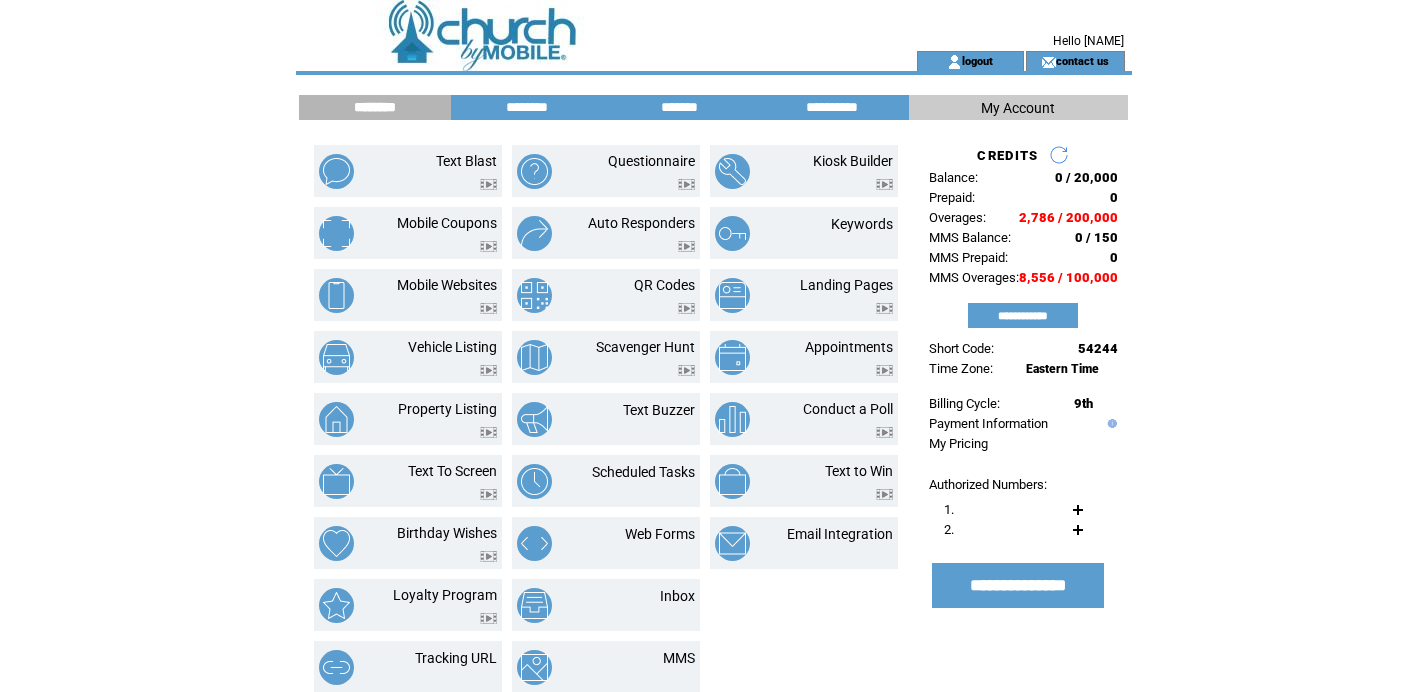 scroll, scrollTop: 331, scrollLeft: 0, axis: vertical 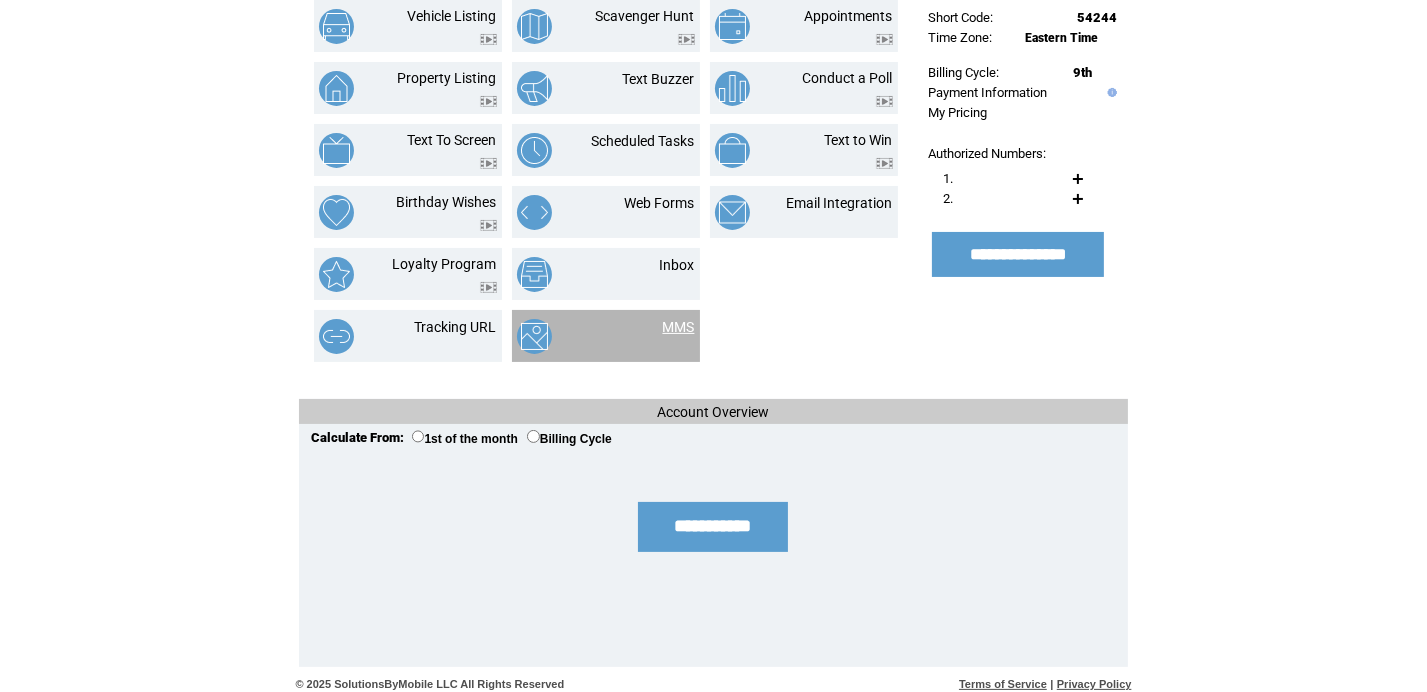 click on "MMS" at bounding box center [679, 327] 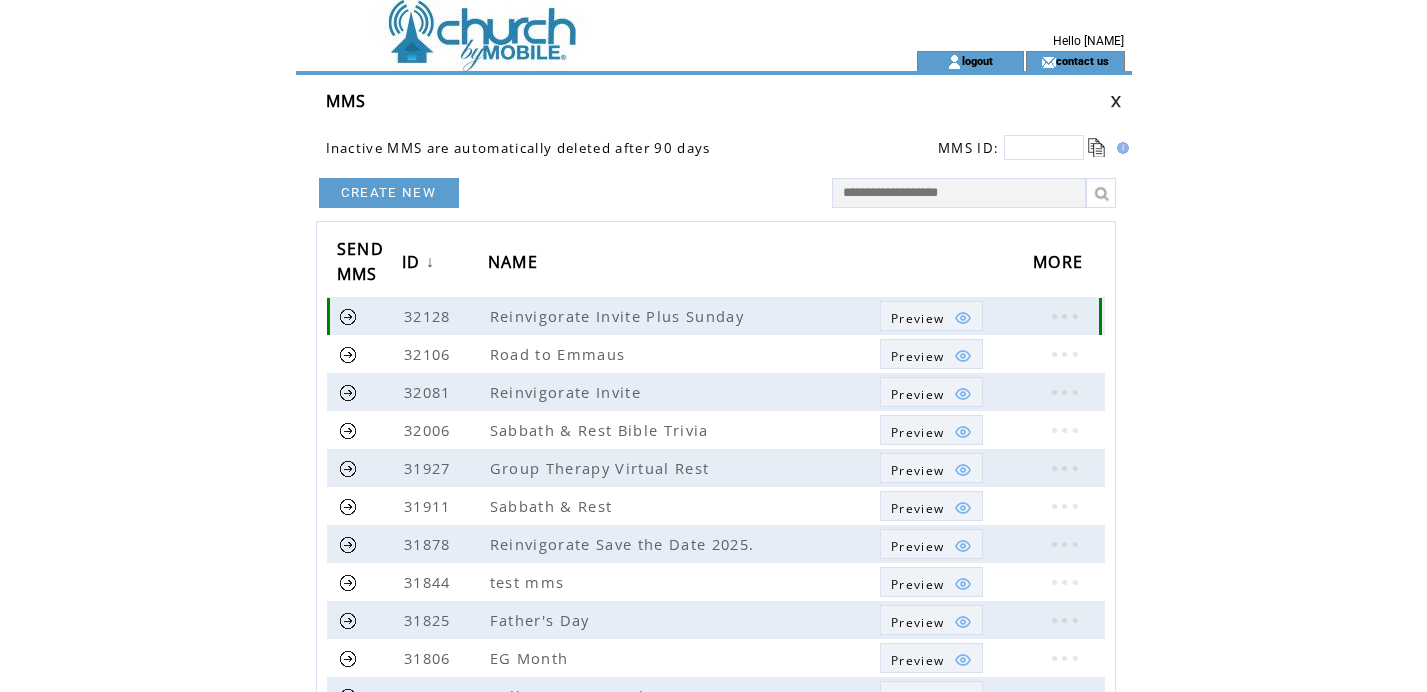 scroll, scrollTop: 0, scrollLeft: 0, axis: both 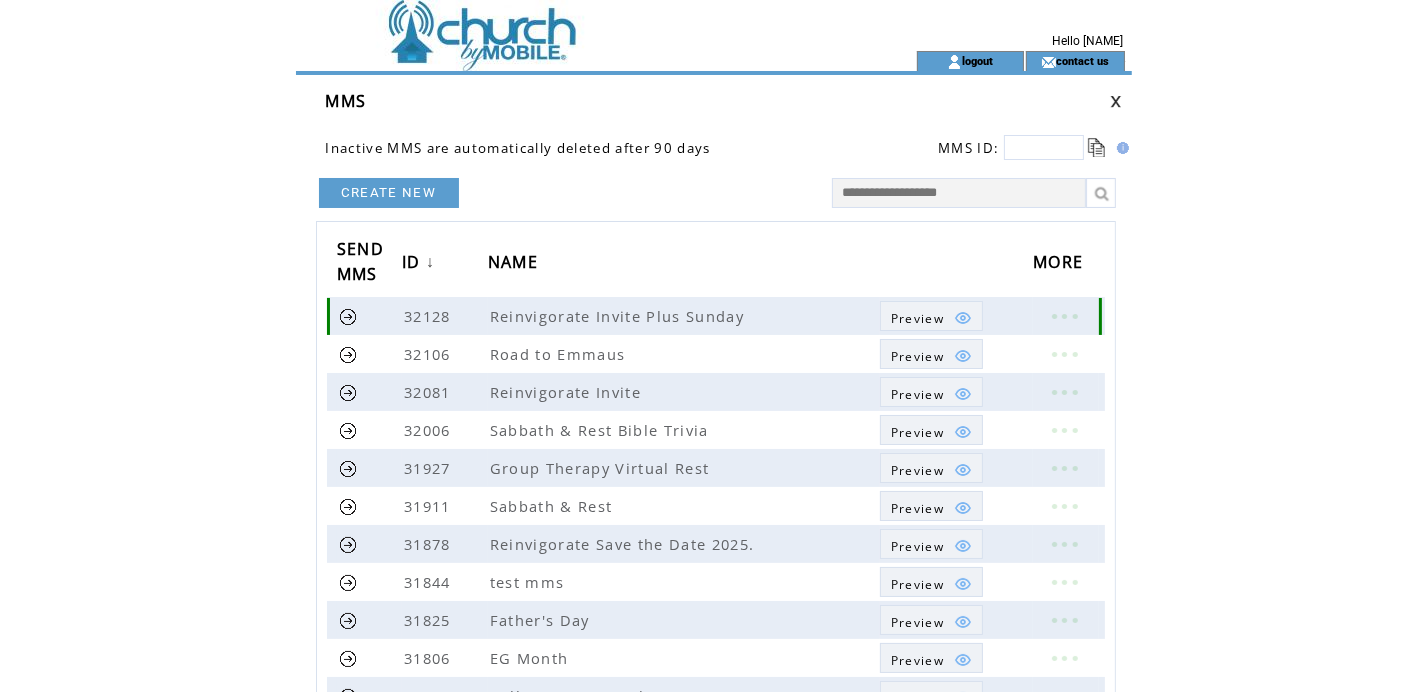 click at bounding box center [1064, 316] 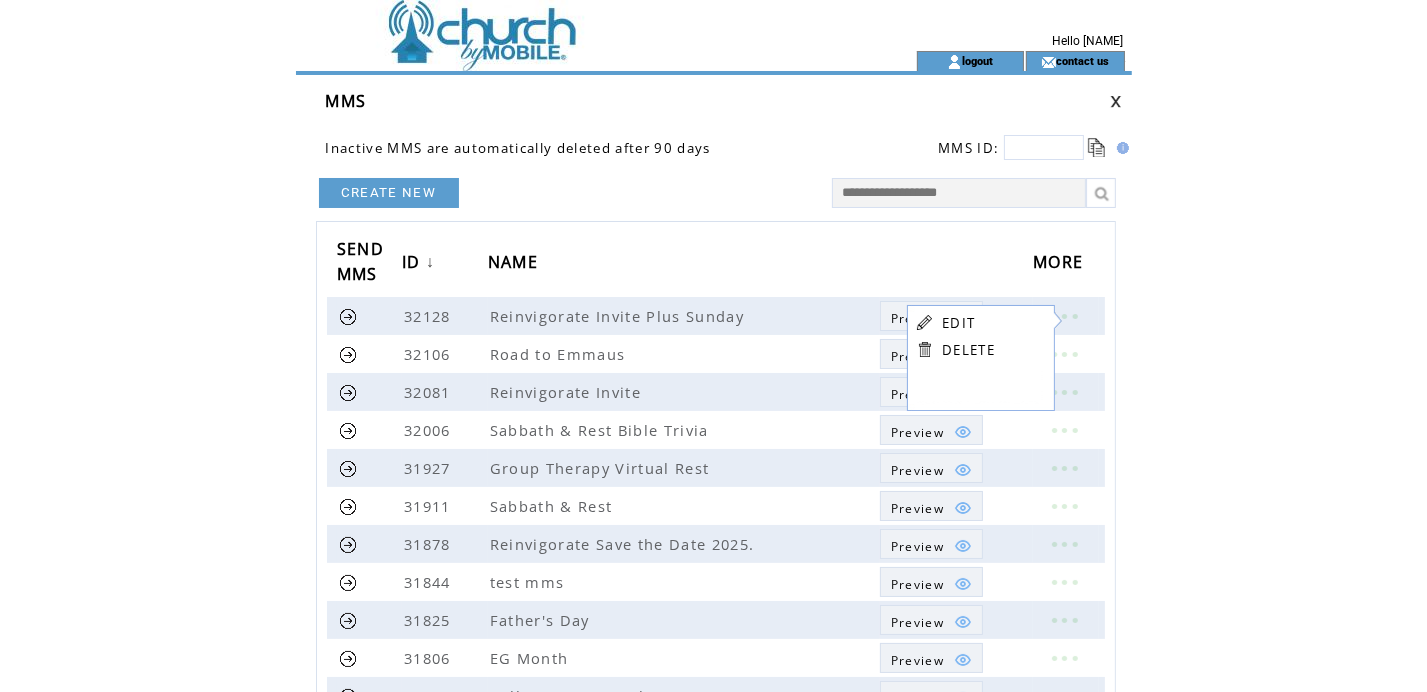 click on "EDIT" at bounding box center [958, 323] 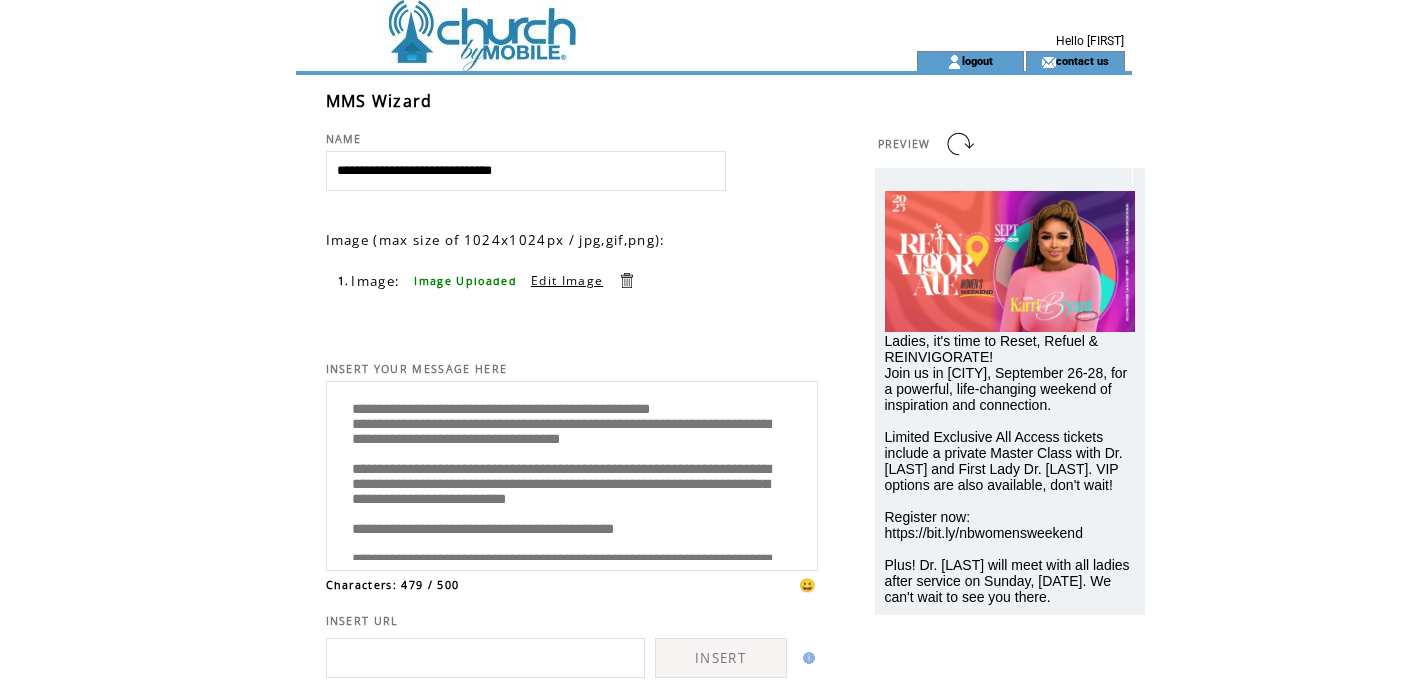 scroll, scrollTop: 0, scrollLeft: 0, axis: both 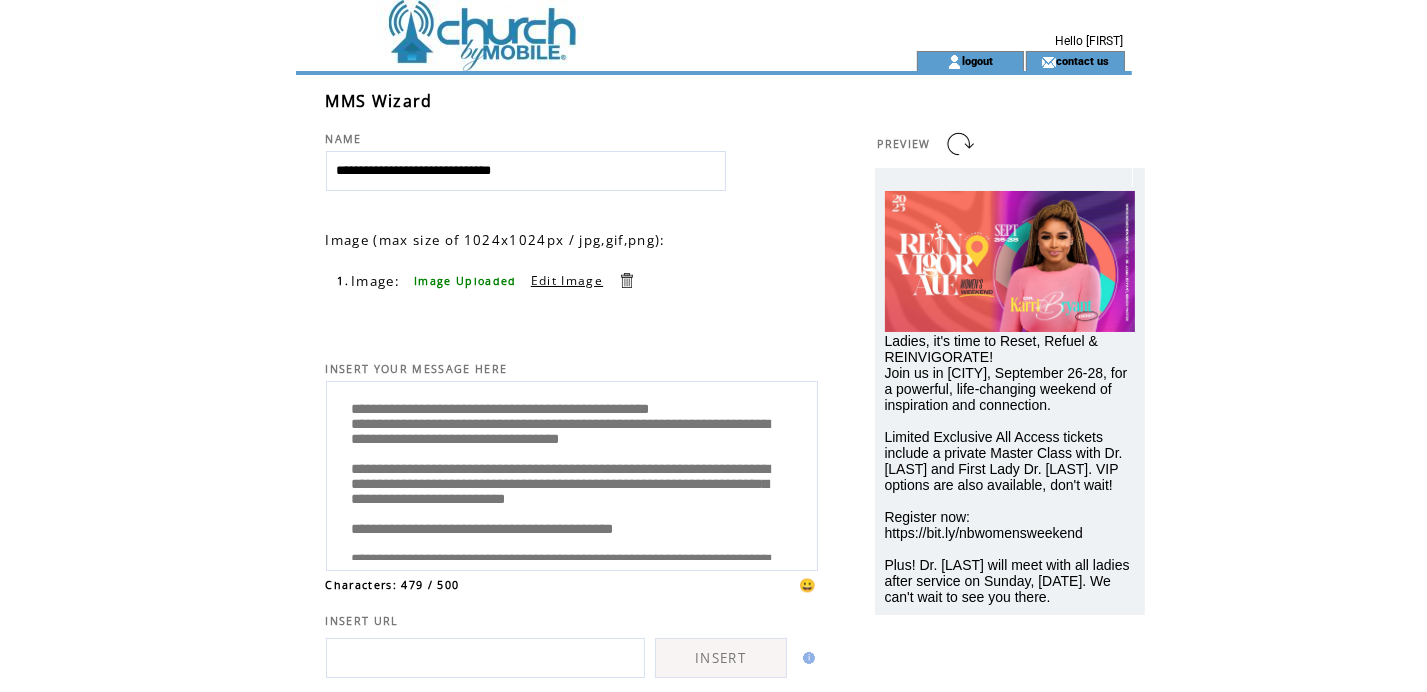 click on "**********" at bounding box center (572, 473) 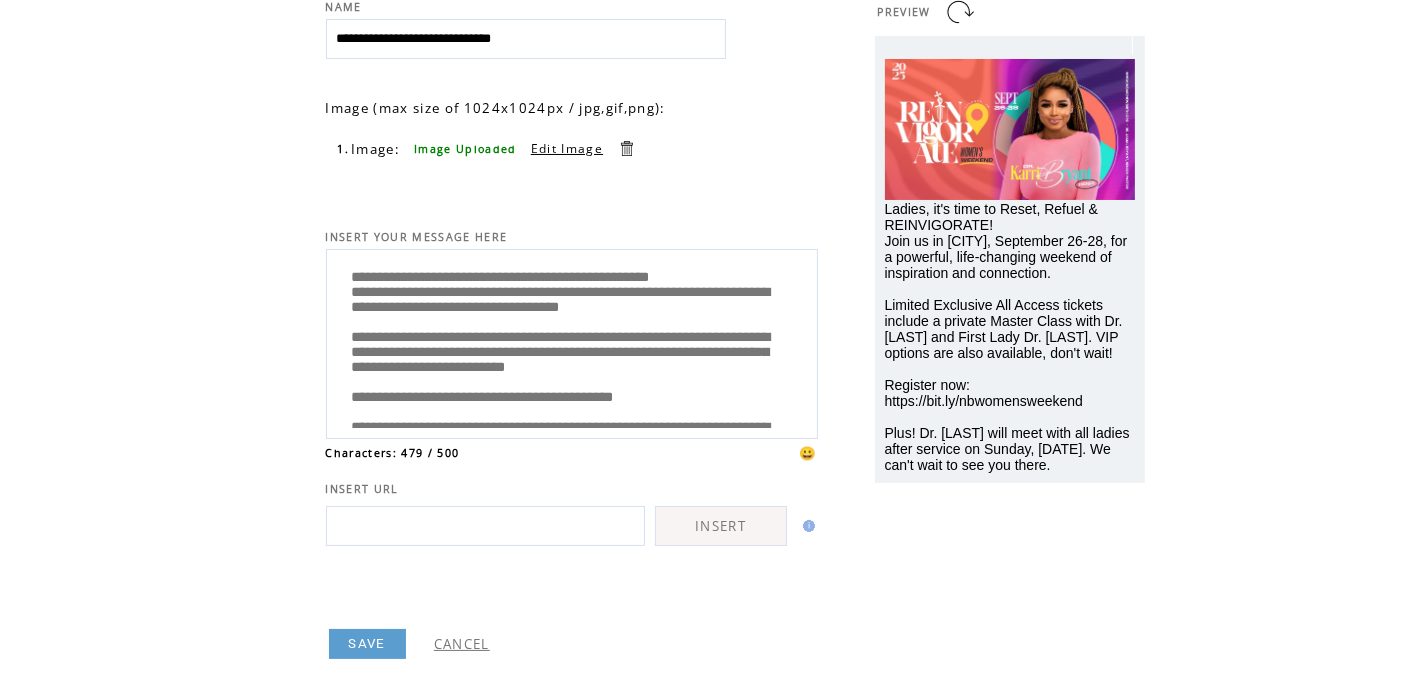 scroll, scrollTop: 160, scrollLeft: 0, axis: vertical 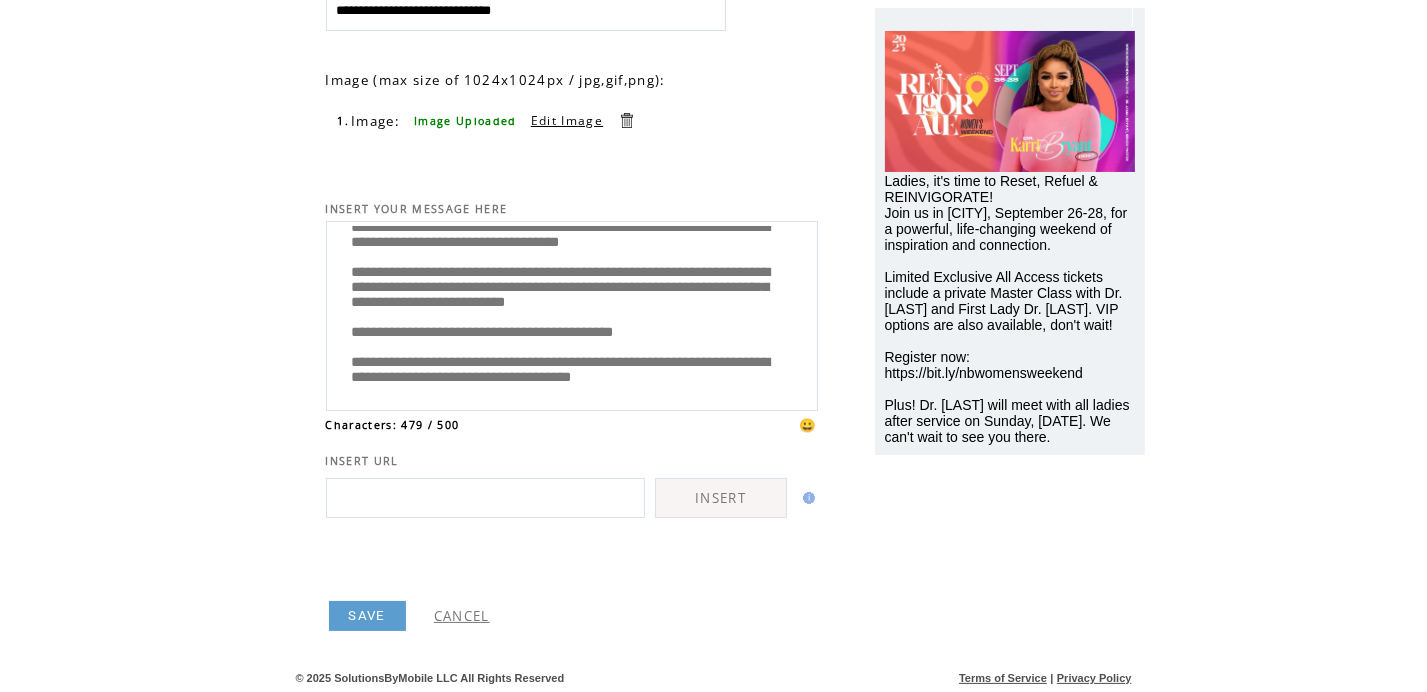 click on "SAVE" at bounding box center [367, 616] 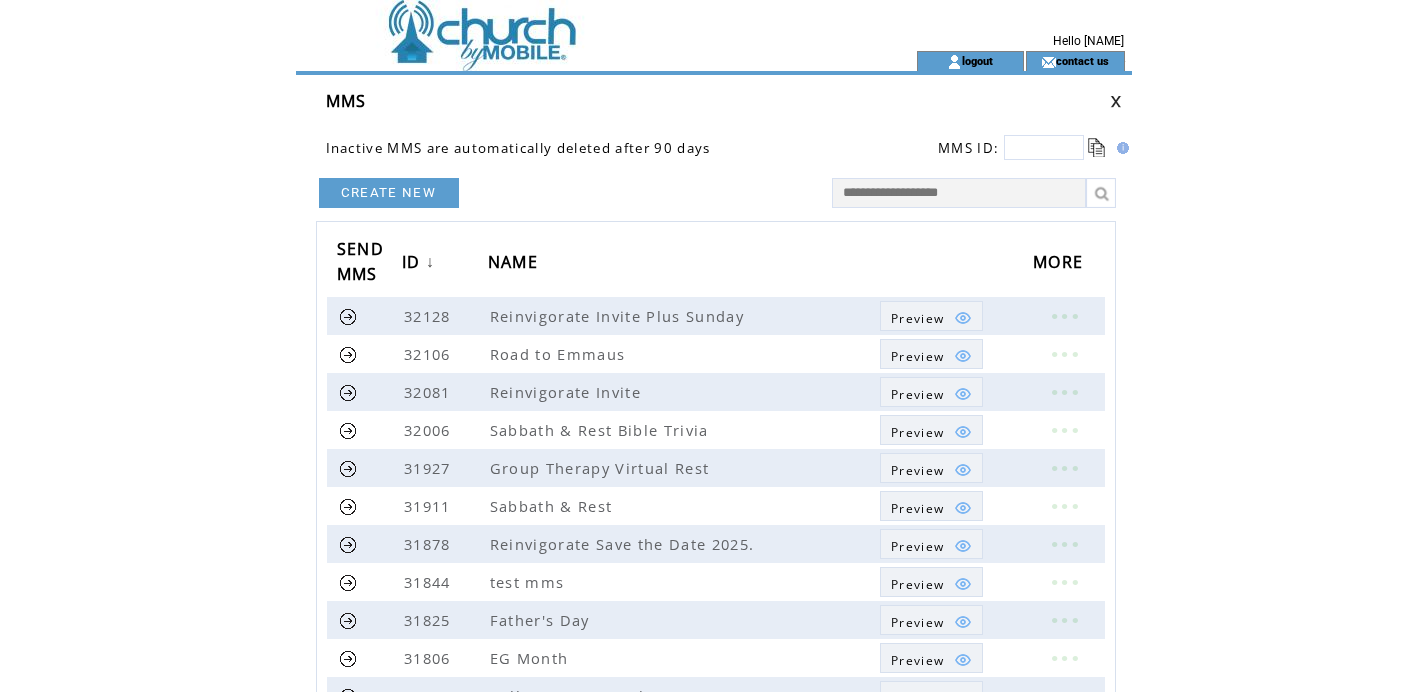 scroll, scrollTop: 0, scrollLeft: 0, axis: both 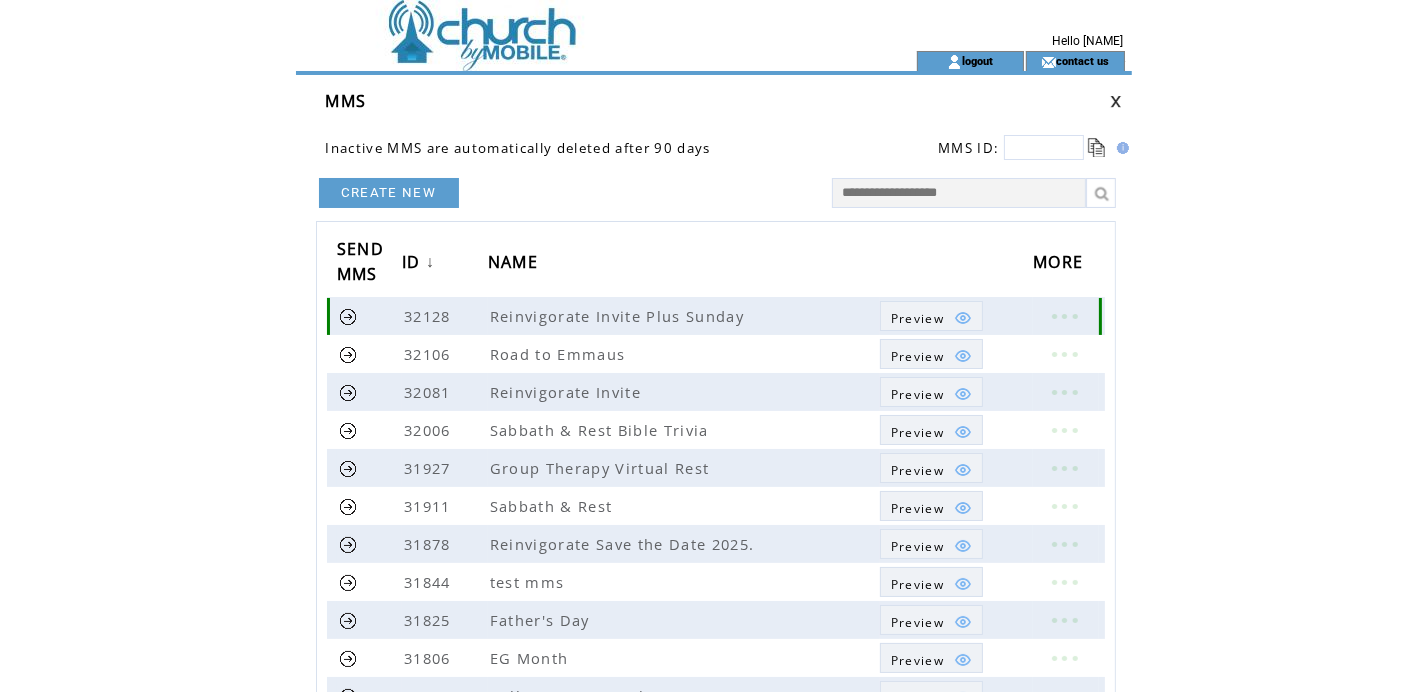 click at bounding box center (963, 318) 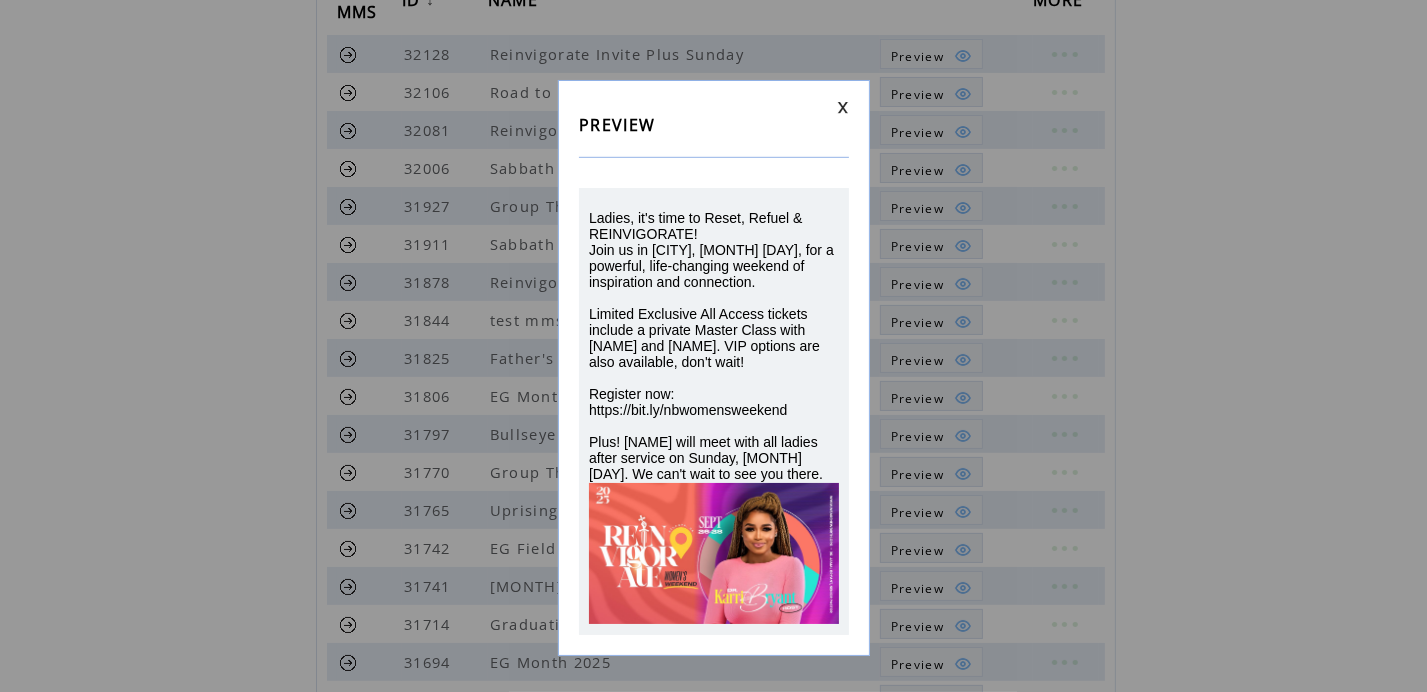 scroll, scrollTop: 483, scrollLeft: 0, axis: vertical 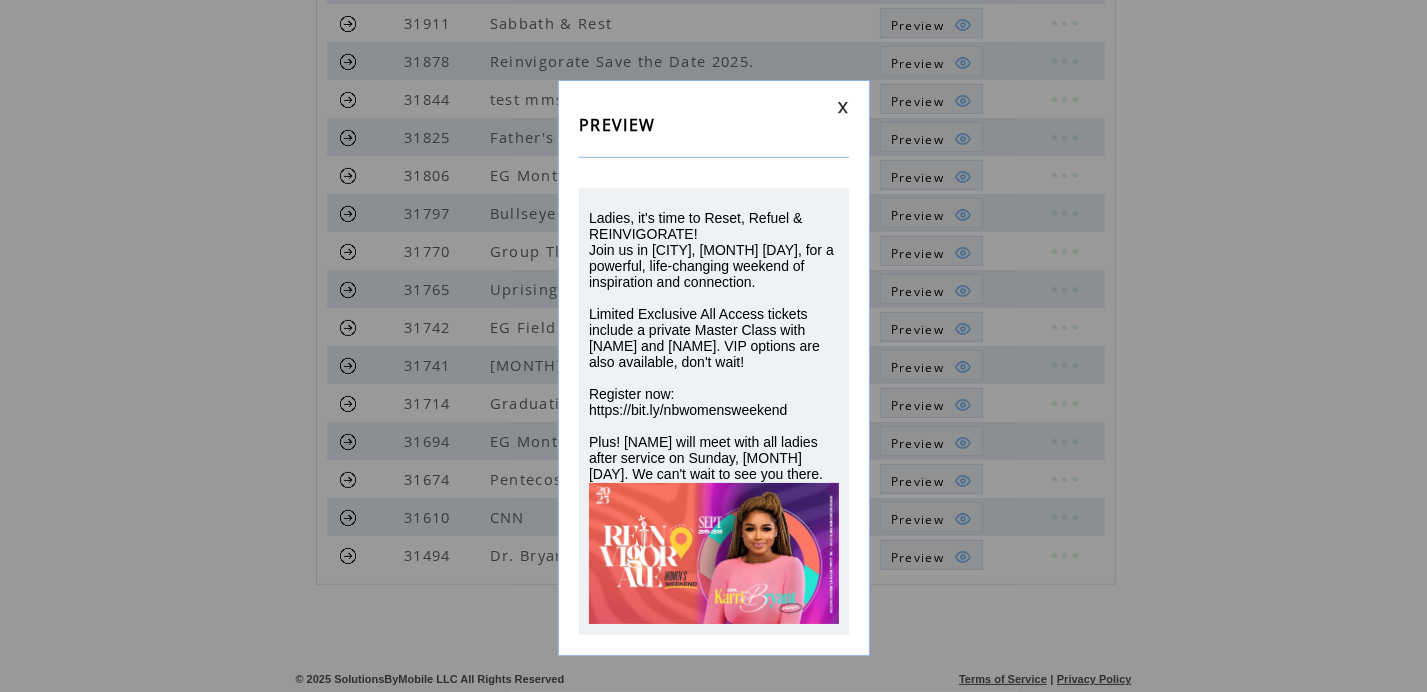 click at bounding box center [843, 107] 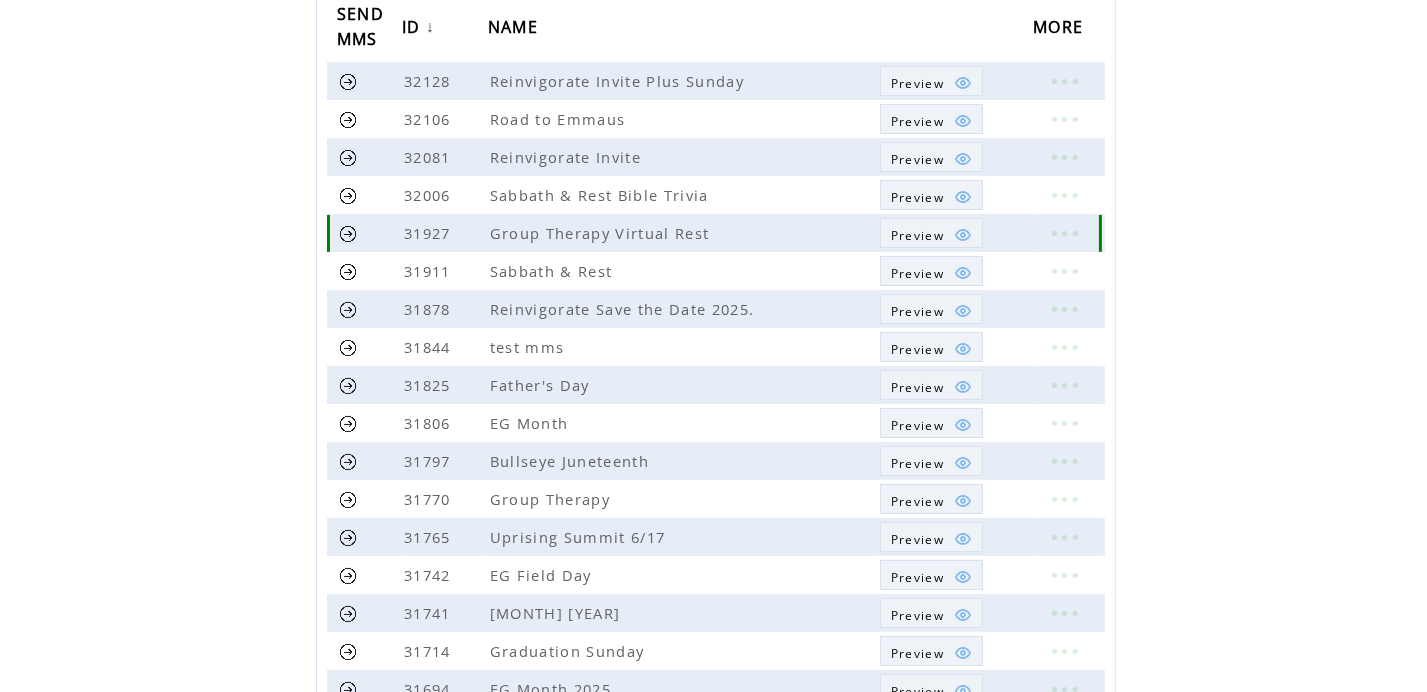 scroll, scrollTop: 0, scrollLeft: 0, axis: both 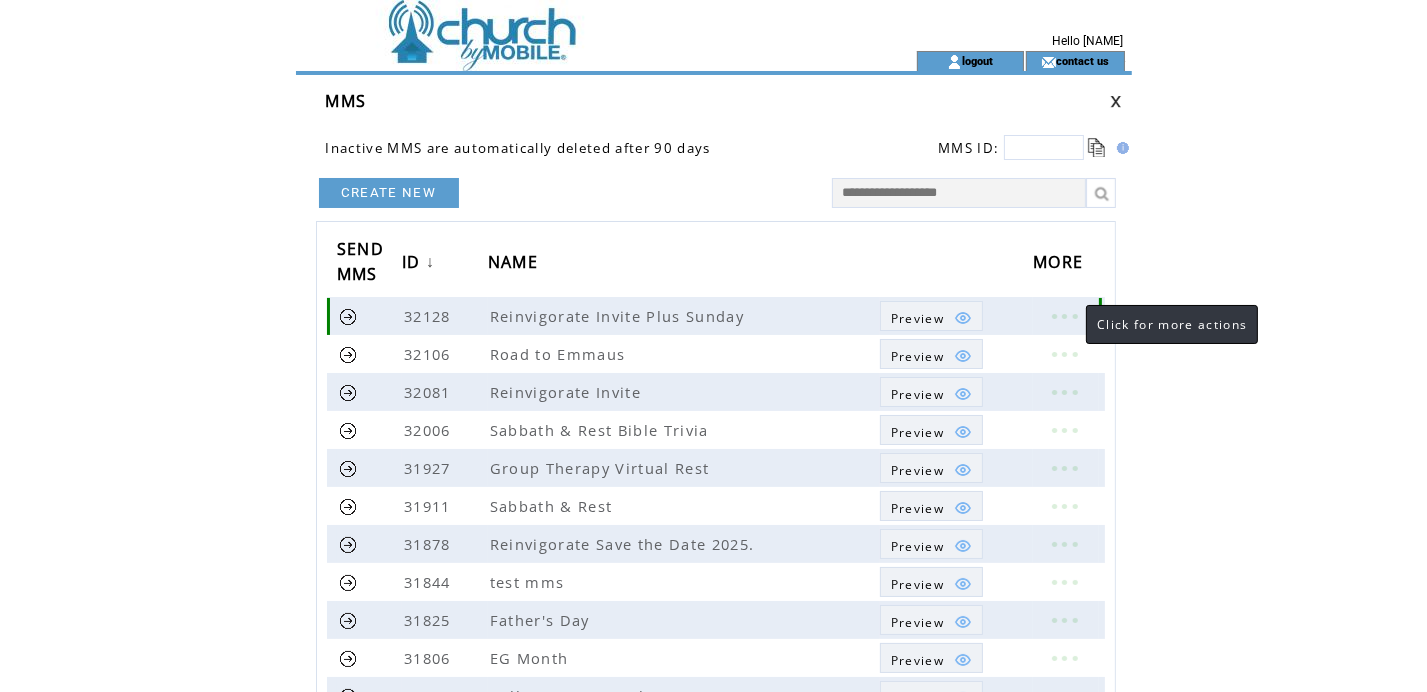 click at bounding box center (1064, 316) 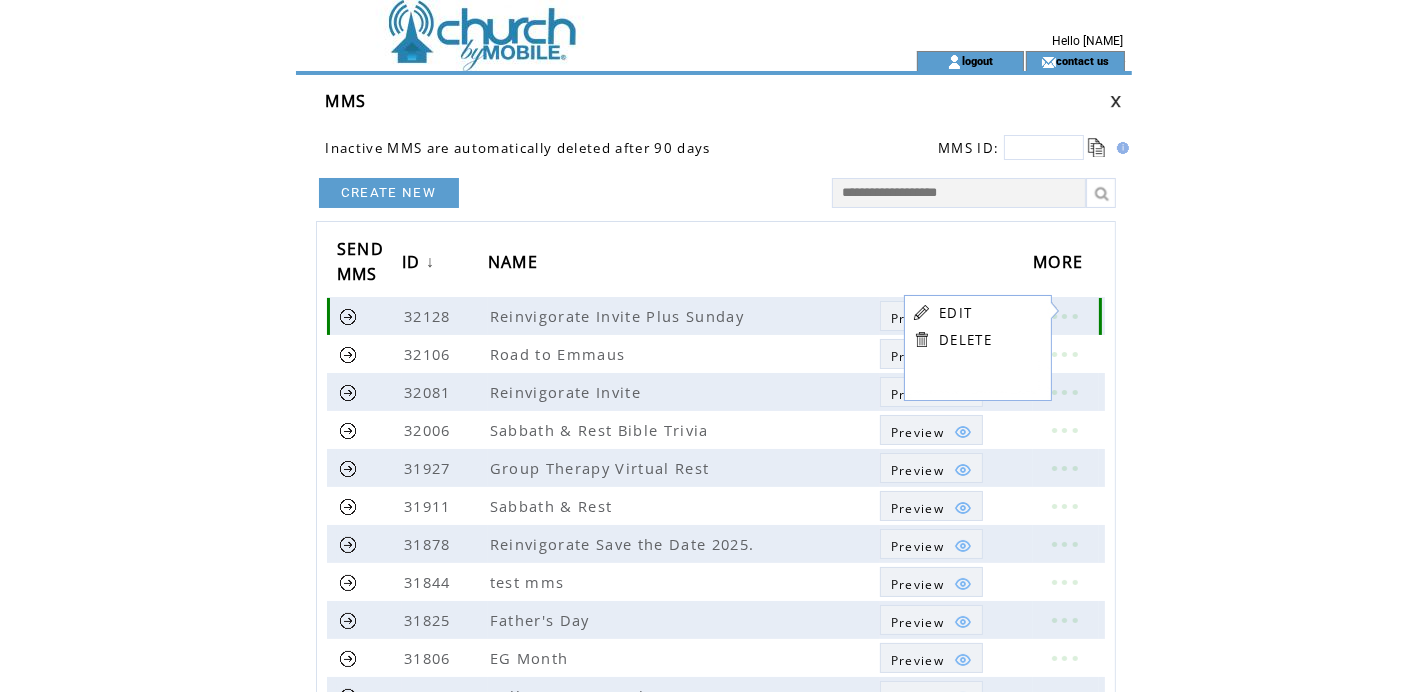 click at bounding box center [348, 316] 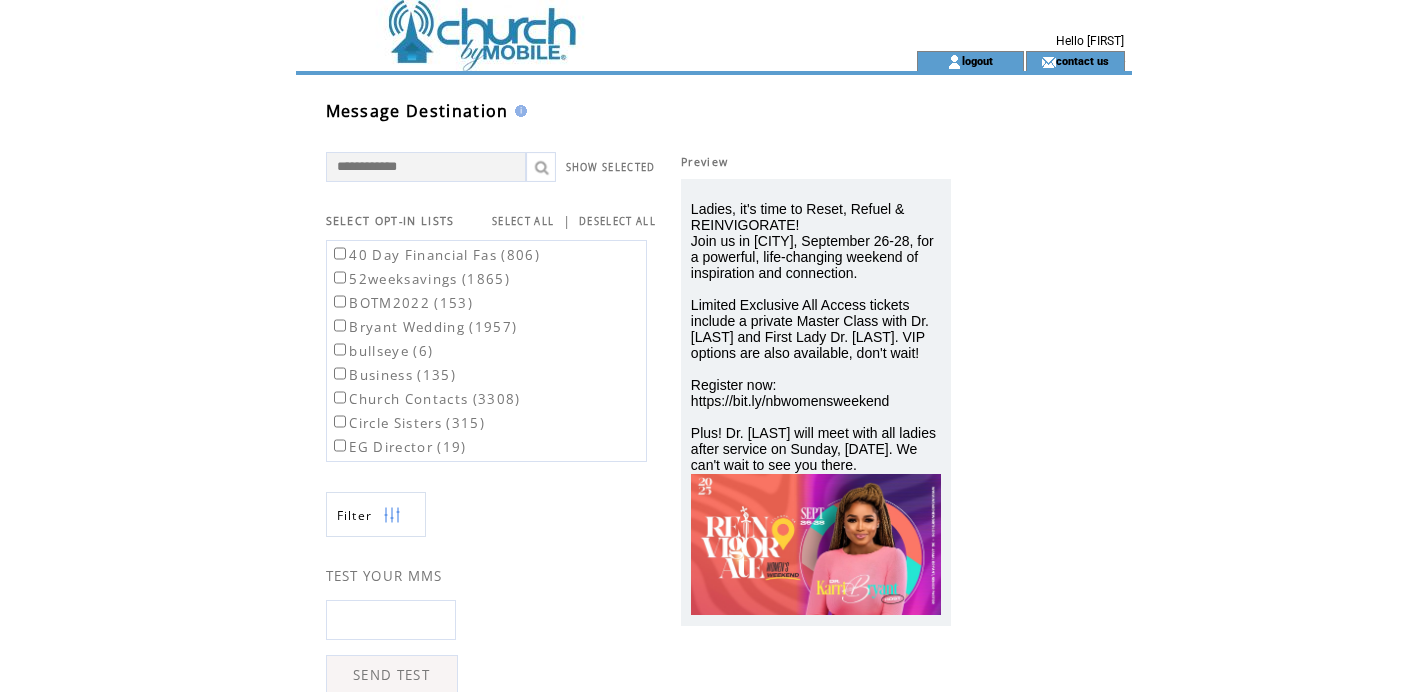 scroll, scrollTop: 0, scrollLeft: 0, axis: both 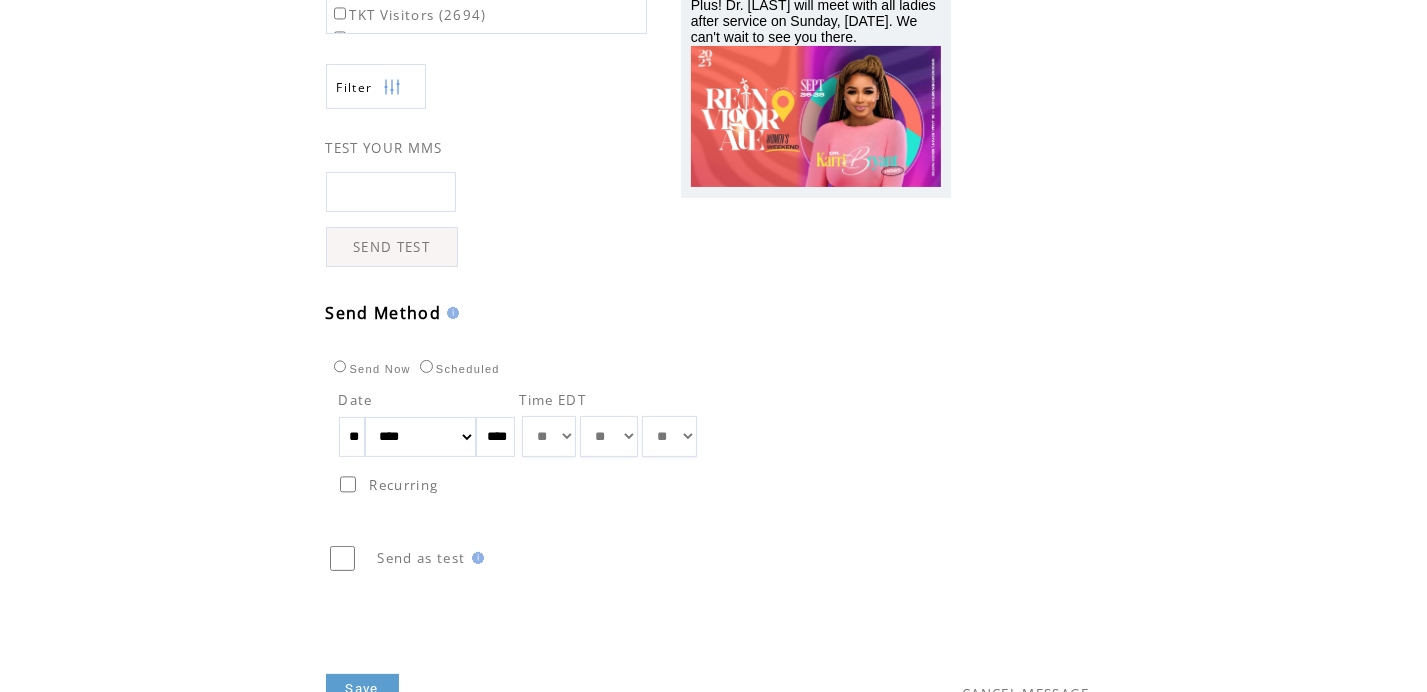 click on "** 	 ** 	 ** 	 ** 	 ** 	 ** 	 ** 	 ** 	 ** 	 ** 	 ** 	 ** 	 **" at bounding box center [549, 436] 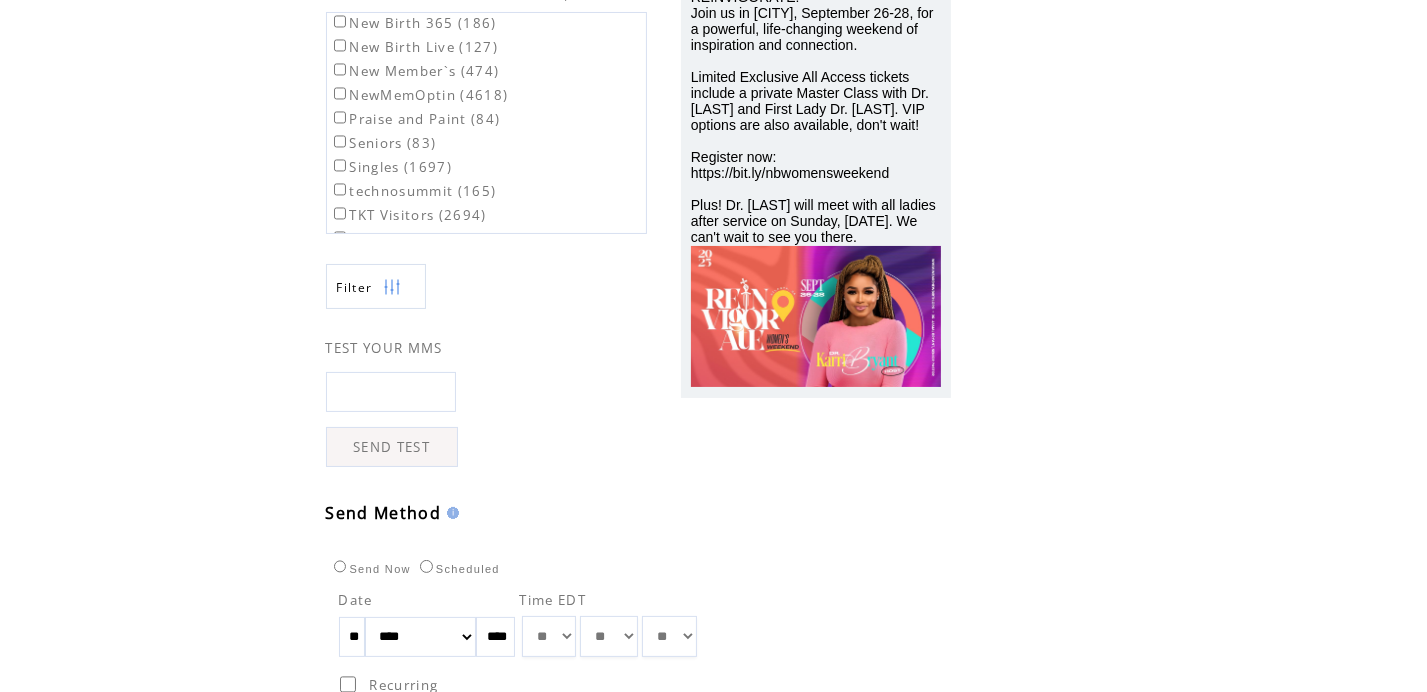 scroll, scrollTop: 528, scrollLeft: 0, axis: vertical 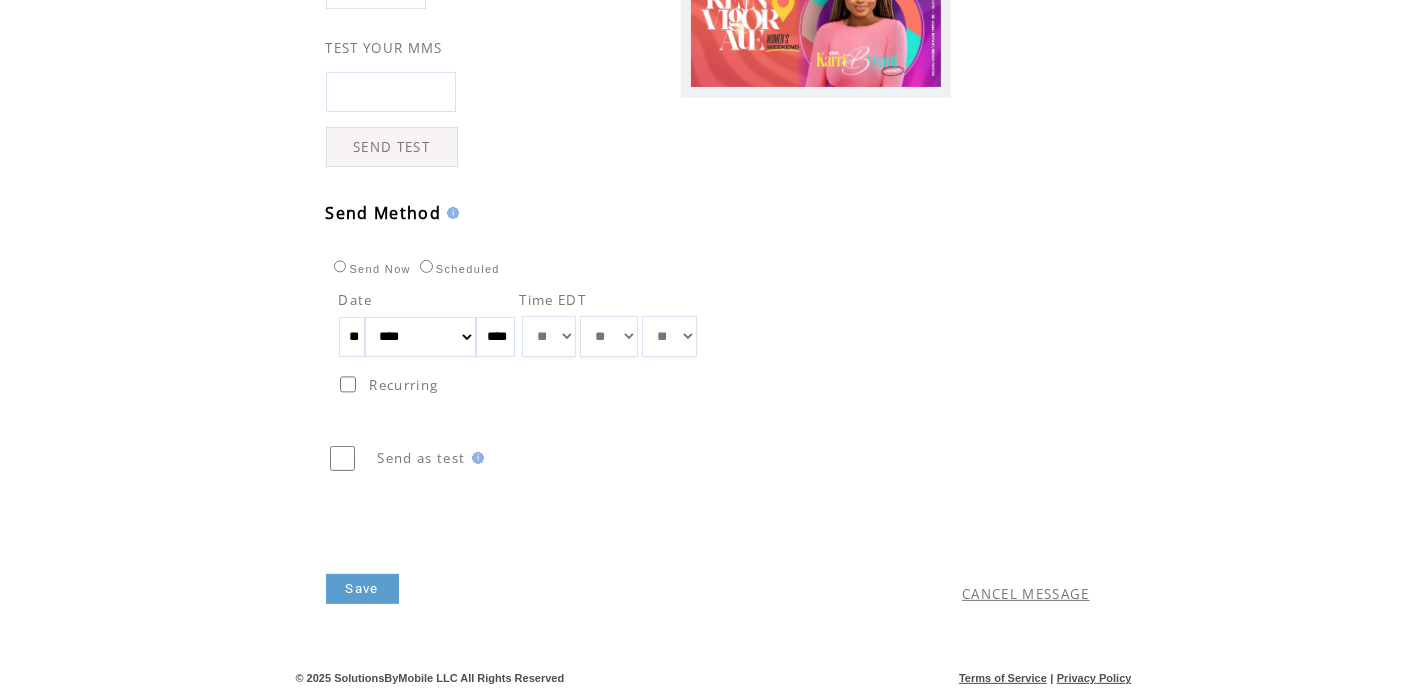 click on "Save" at bounding box center [362, 589] 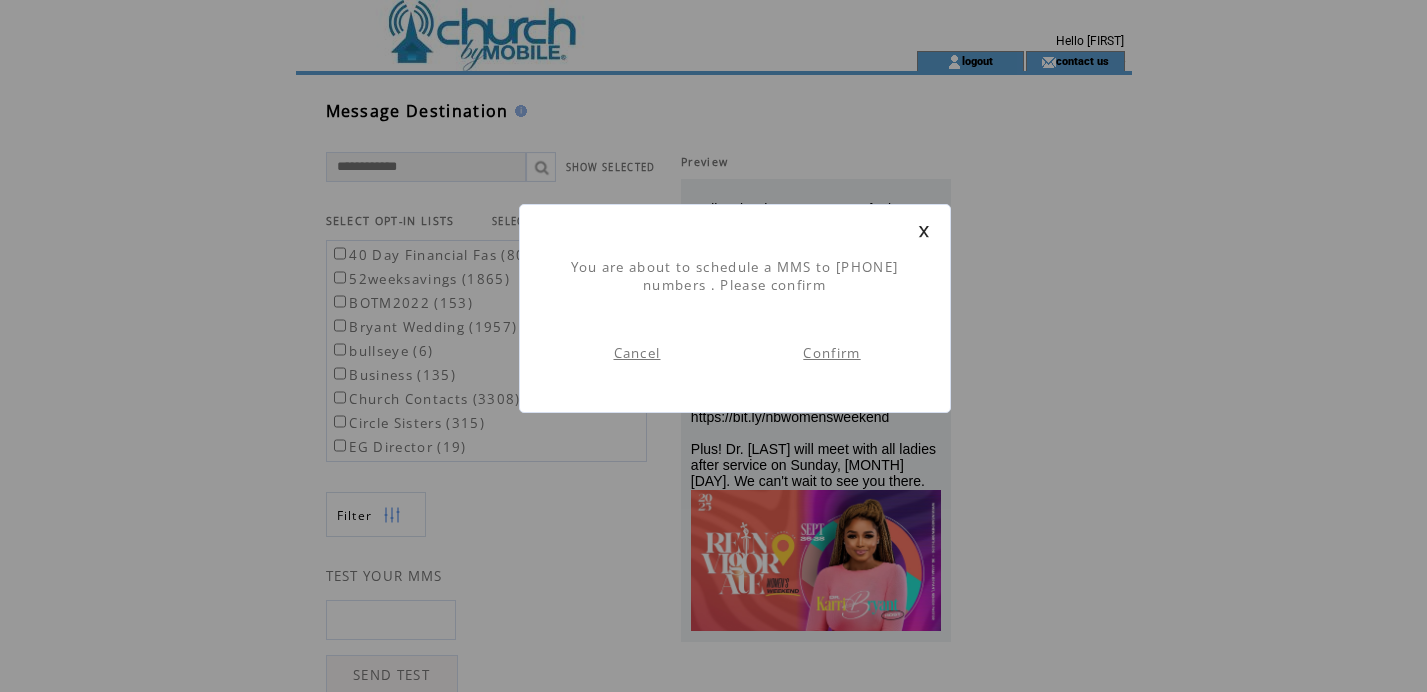 scroll, scrollTop: 0, scrollLeft: 0, axis: both 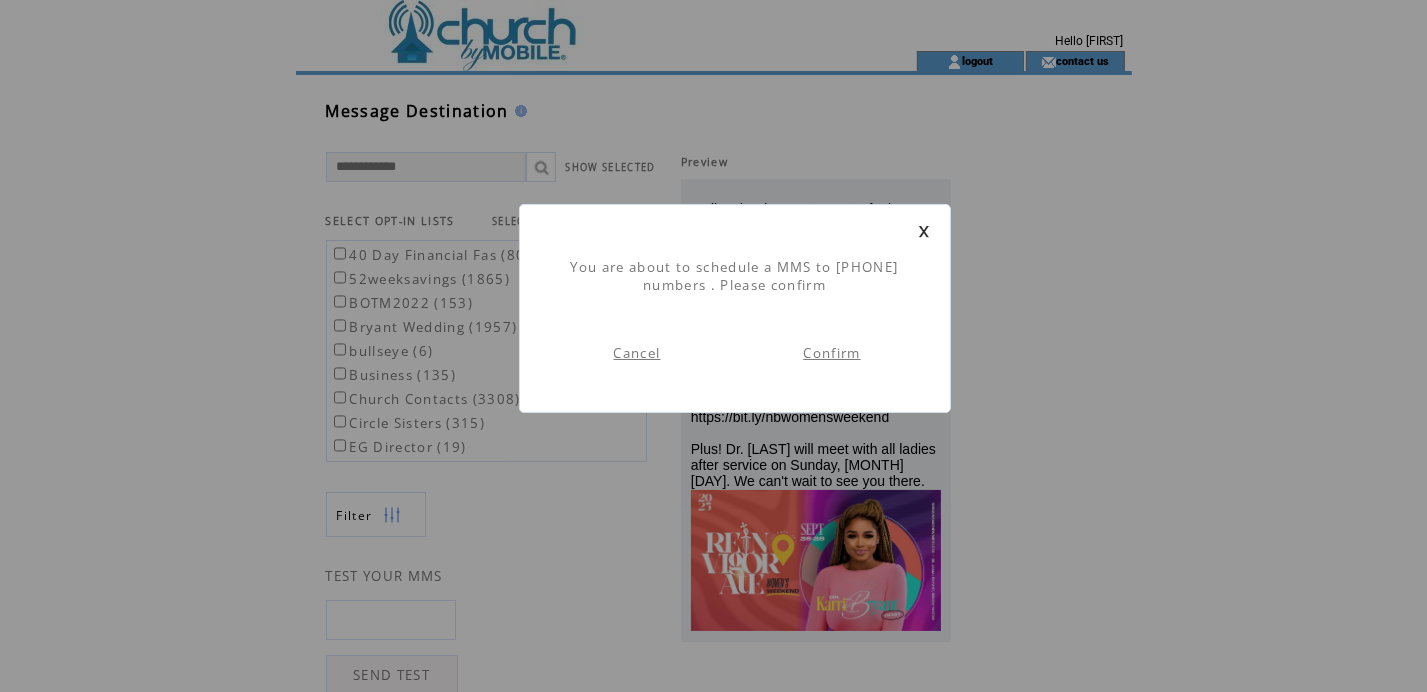 click on "Confirm" at bounding box center [831, 353] 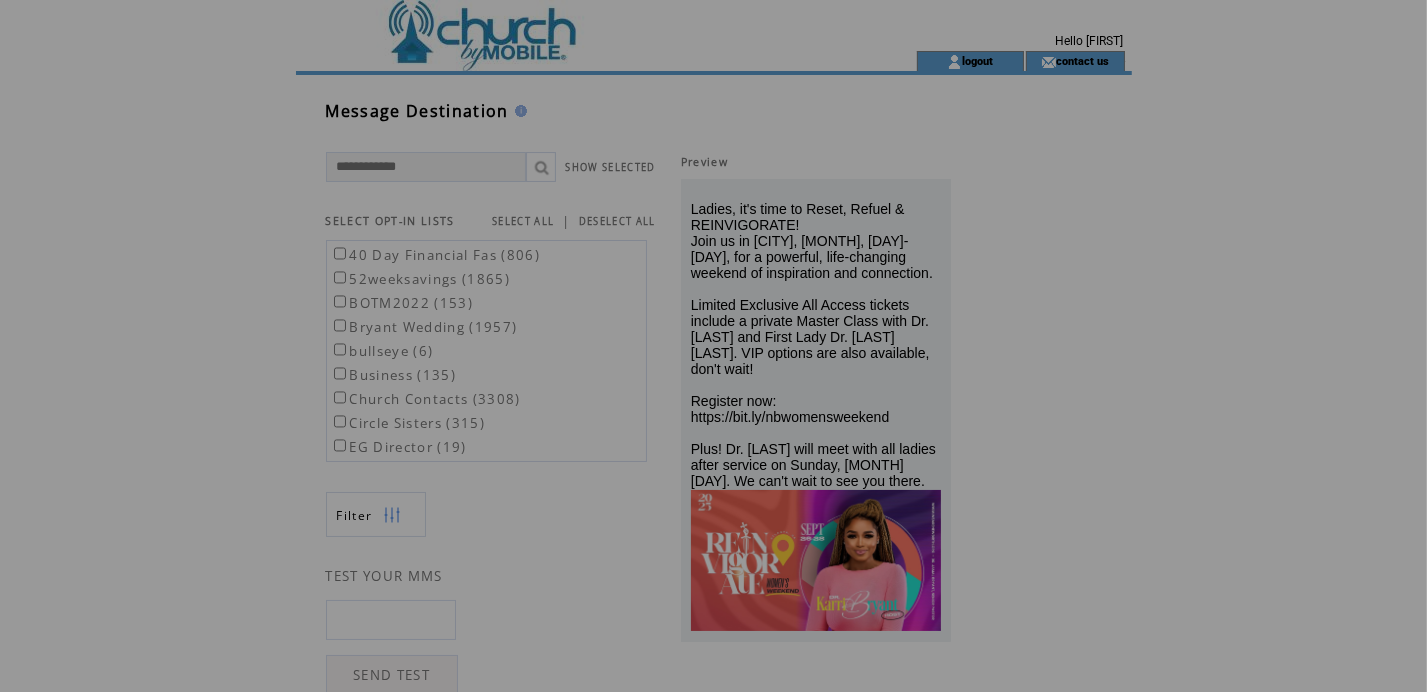 scroll, scrollTop: 0, scrollLeft: 0, axis: both 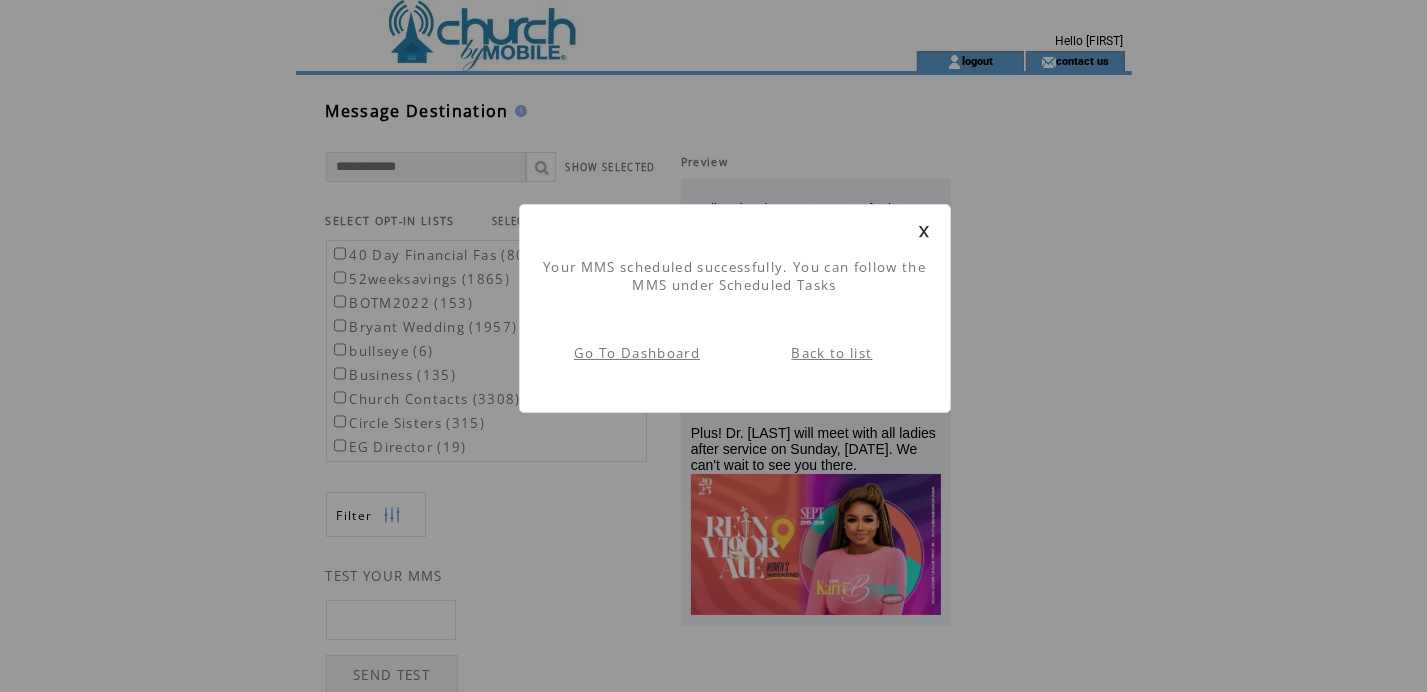 click on "Back to list" at bounding box center [832, 353] 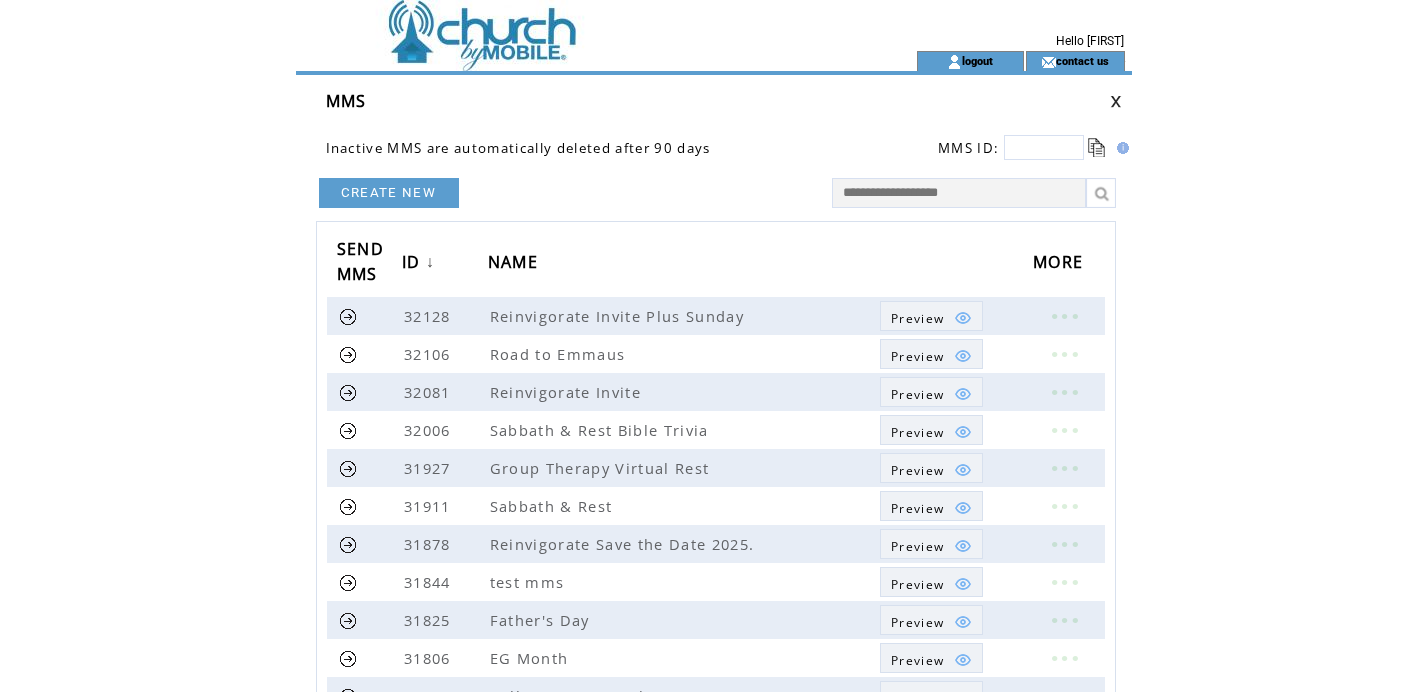 scroll, scrollTop: 0, scrollLeft: 0, axis: both 